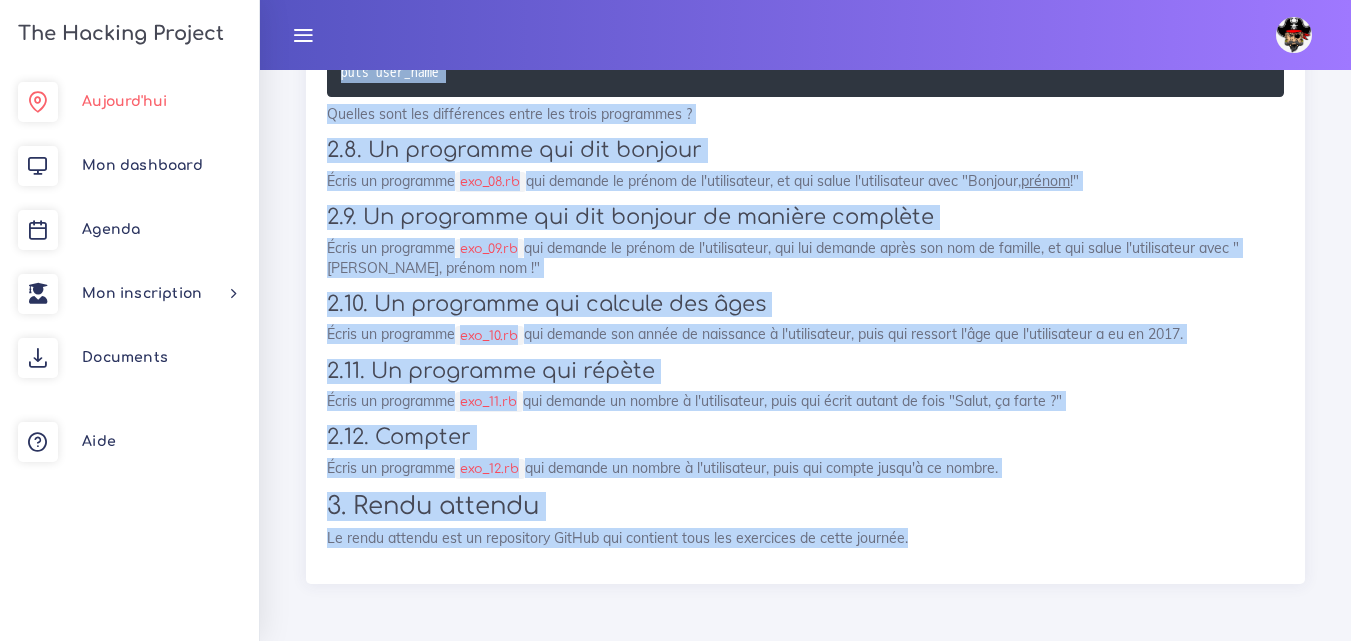 scroll, scrollTop: 30186, scrollLeft: 0, axis: vertical 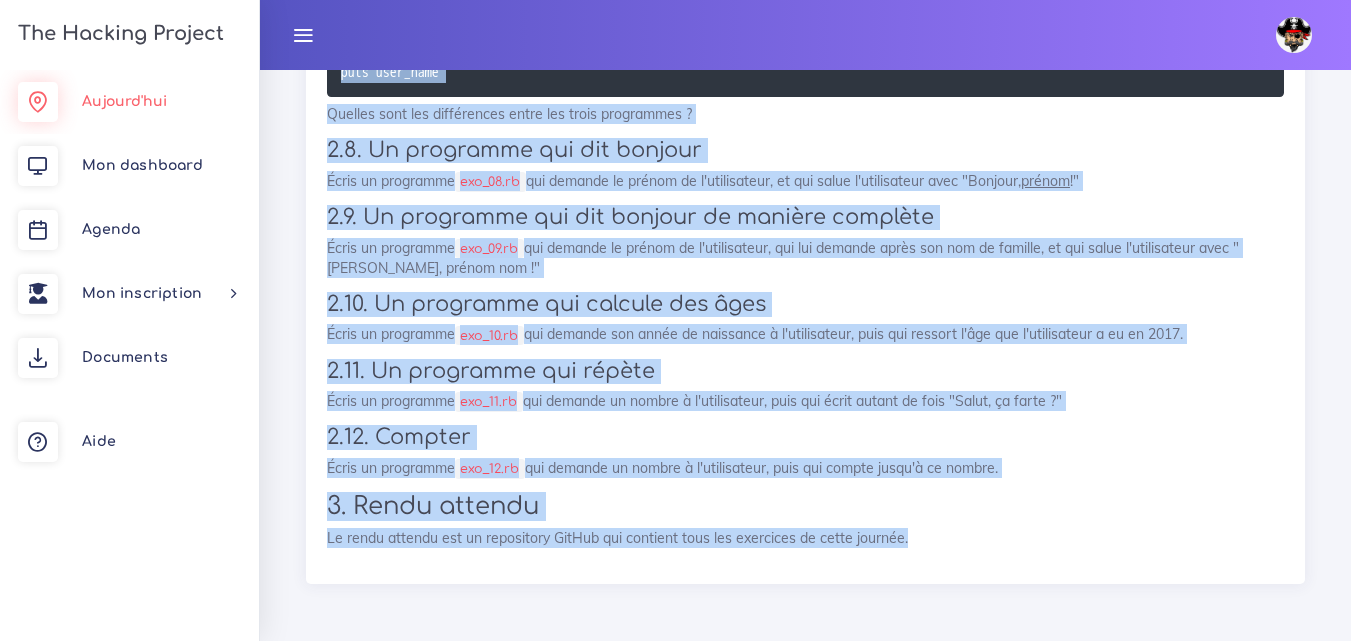 click on "Aujourd'hui" at bounding box center [124, 101] 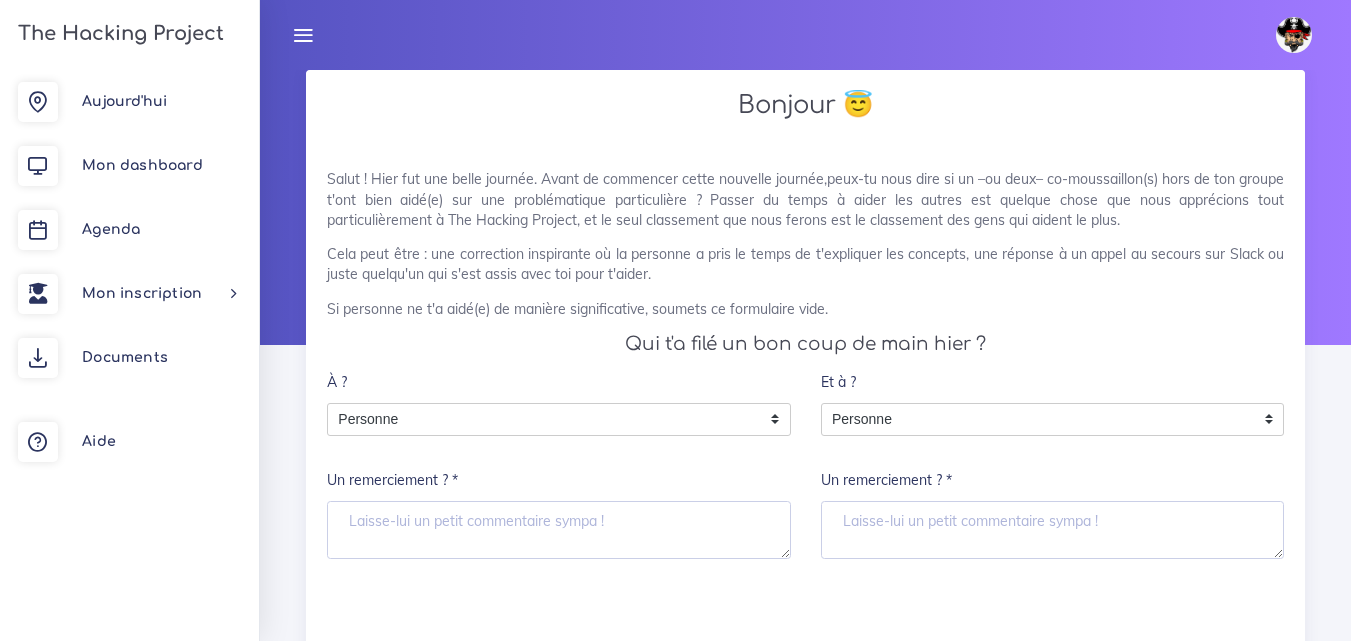 scroll, scrollTop: 0, scrollLeft: 0, axis: both 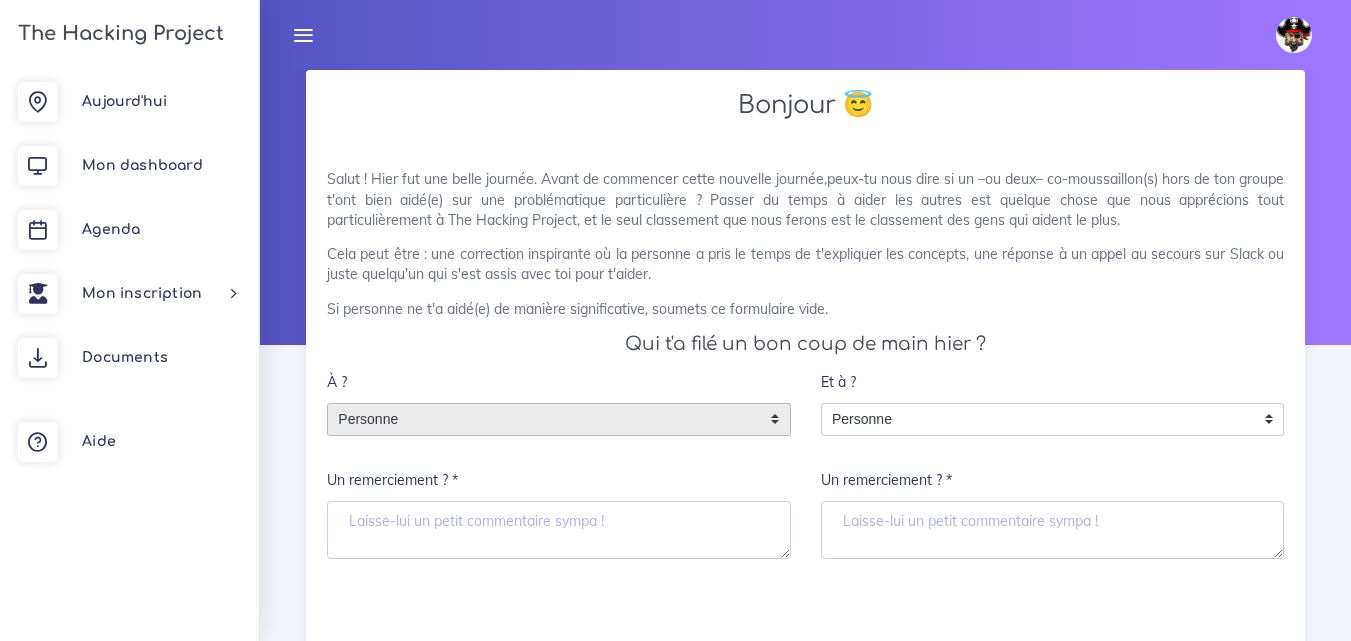 click on "Personne" at bounding box center (544, 420) 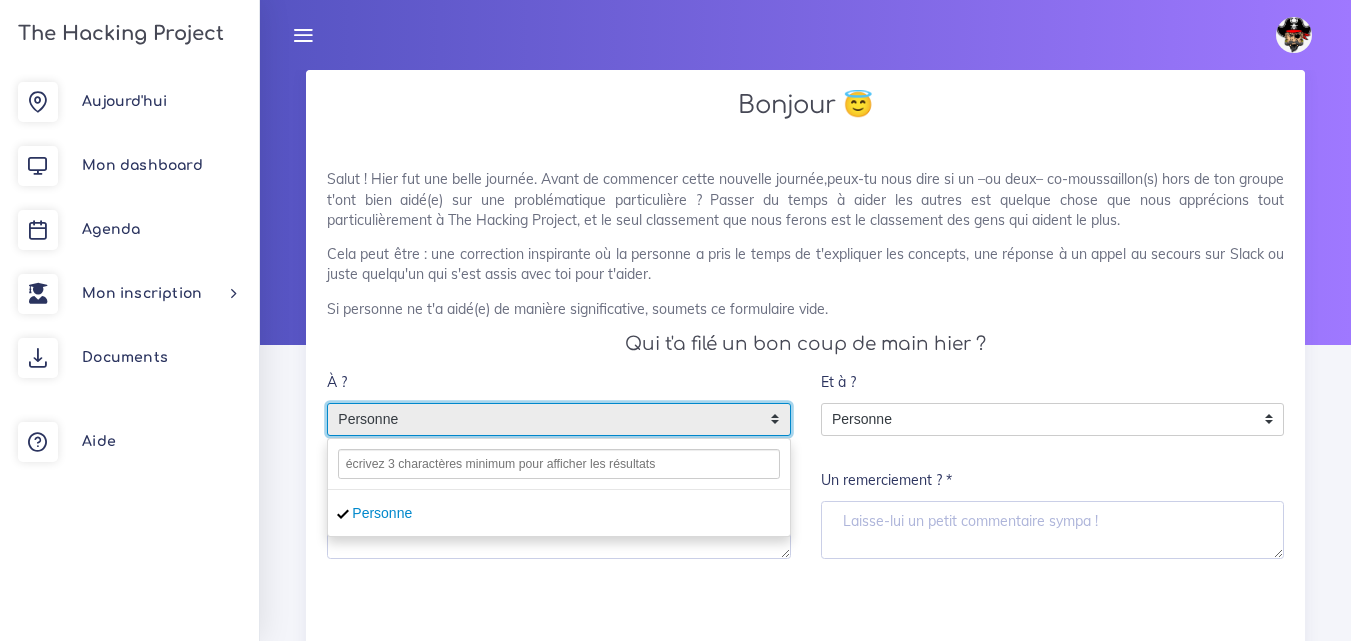 click on "Personne" at bounding box center [544, 420] 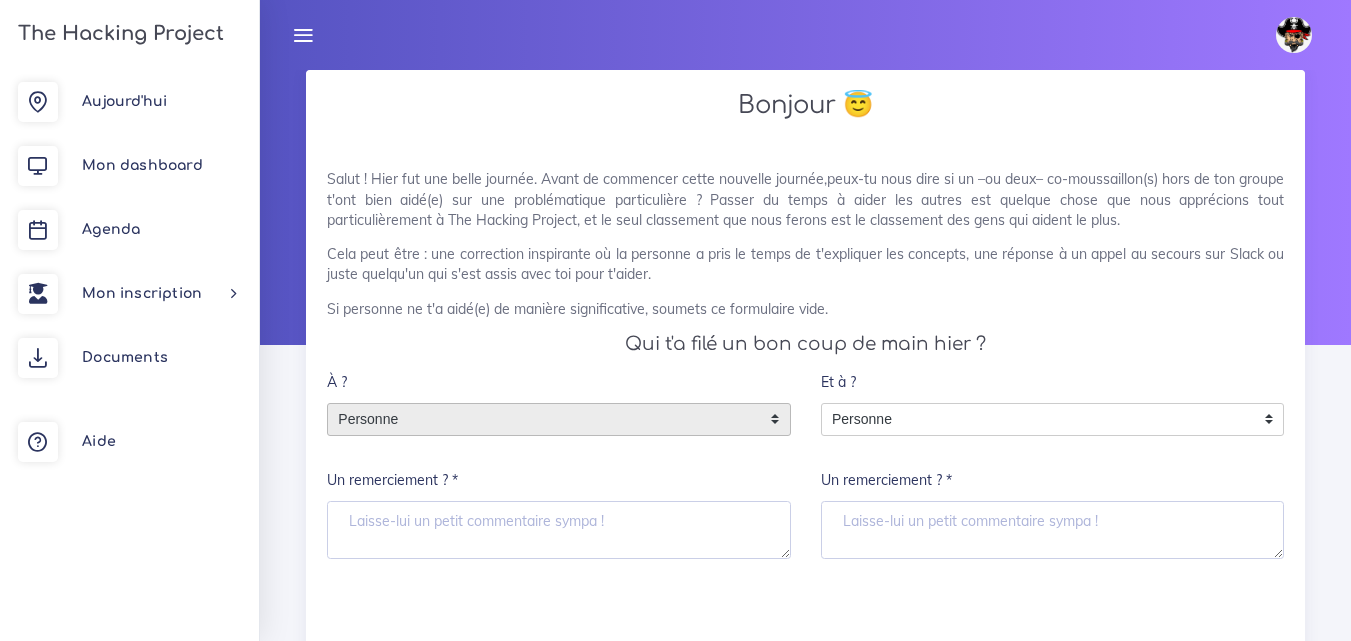 click on "Personne" at bounding box center (544, 420) 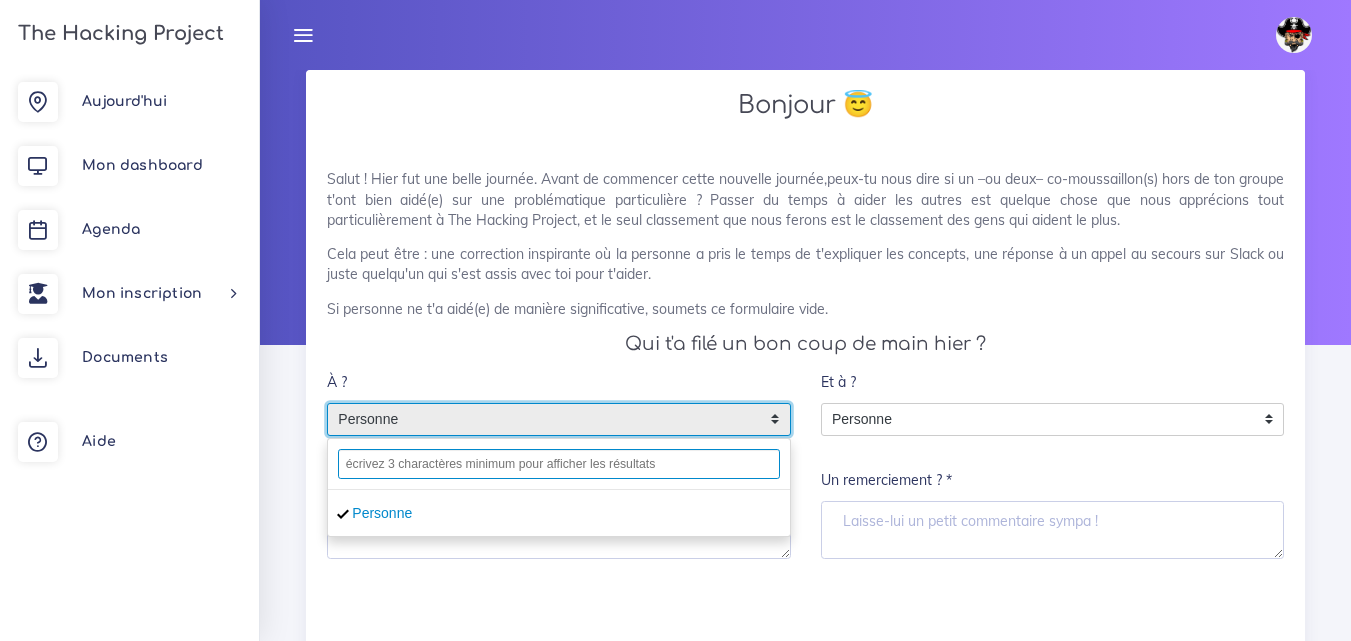 click at bounding box center (559, 464) 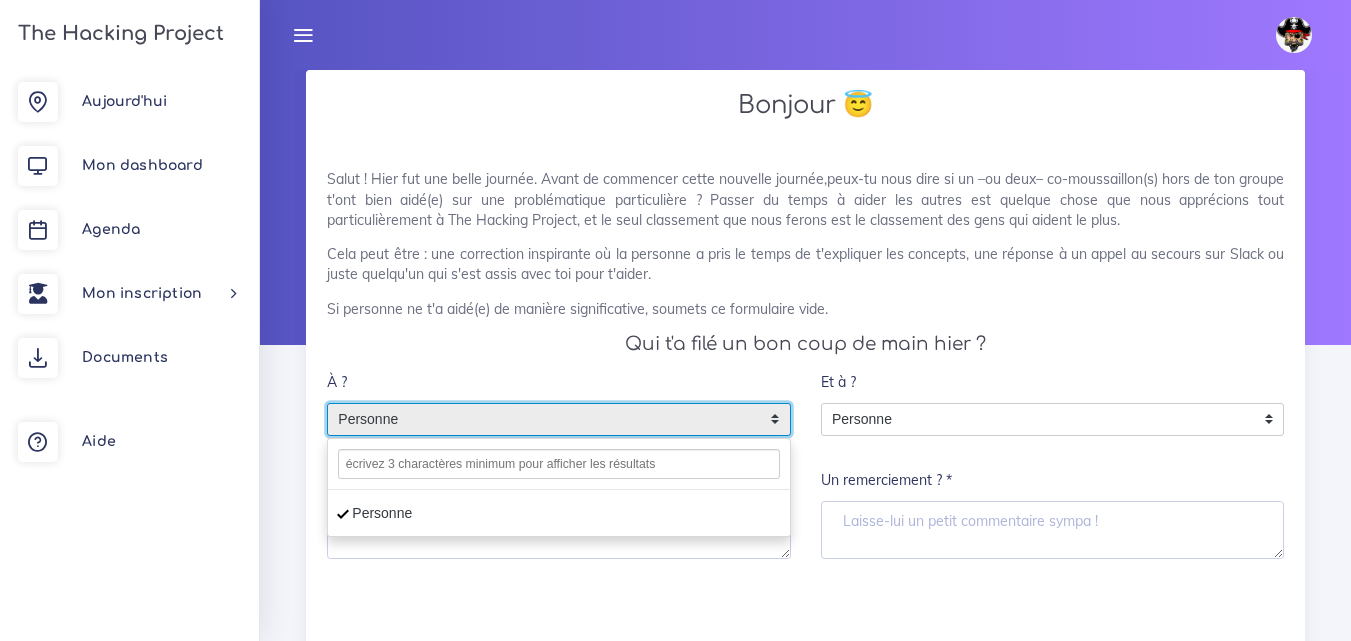 click on "Personne" at bounding box center (559, 514) 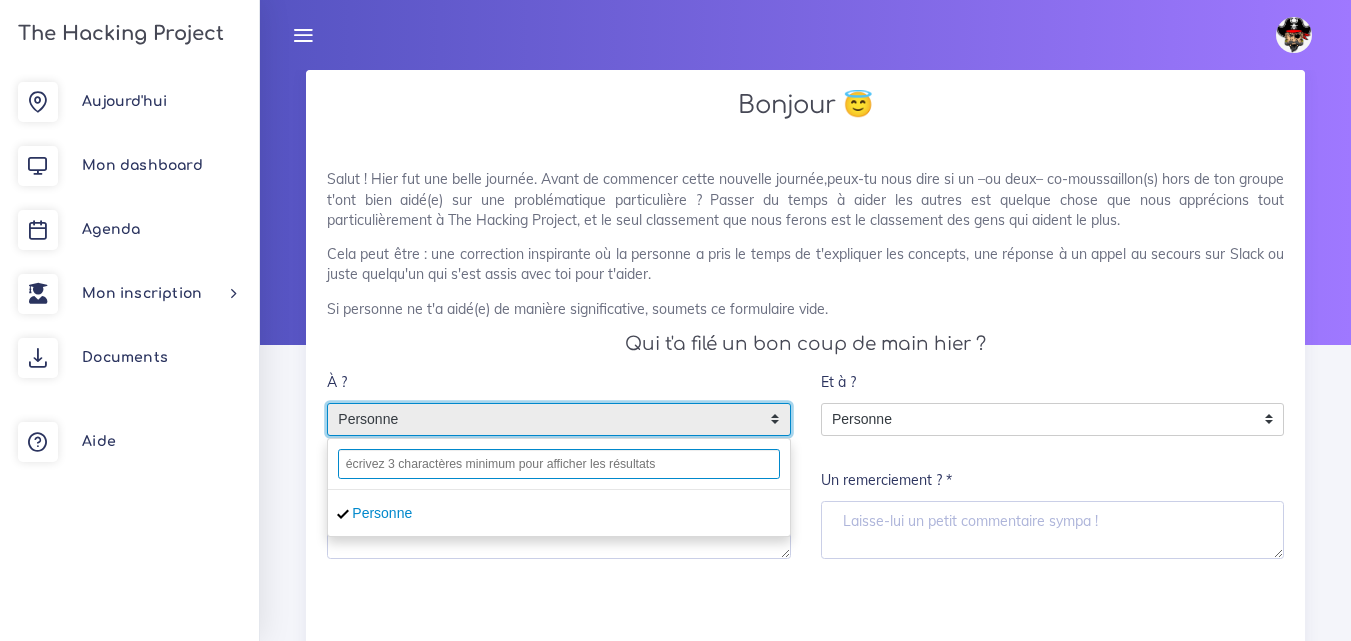 click at bounding box center (559, 464) 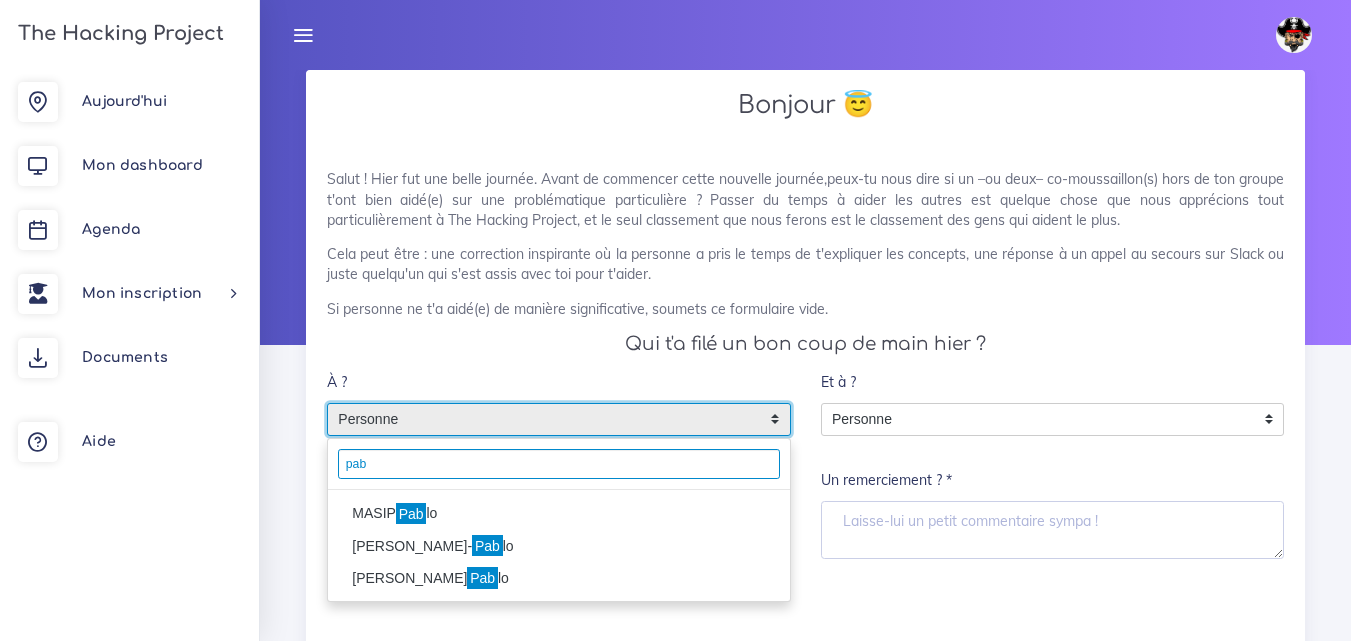 type on "pab" 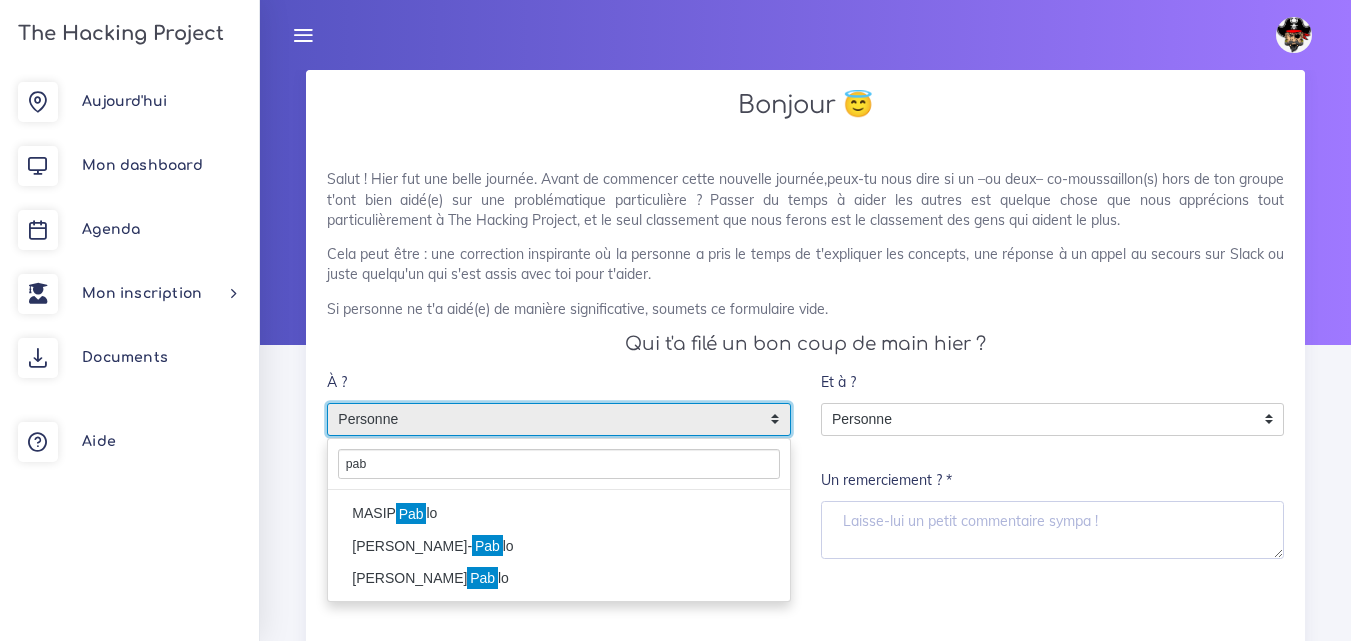 click on "MASIP  Pab lo" at bounding box center [559, 514] 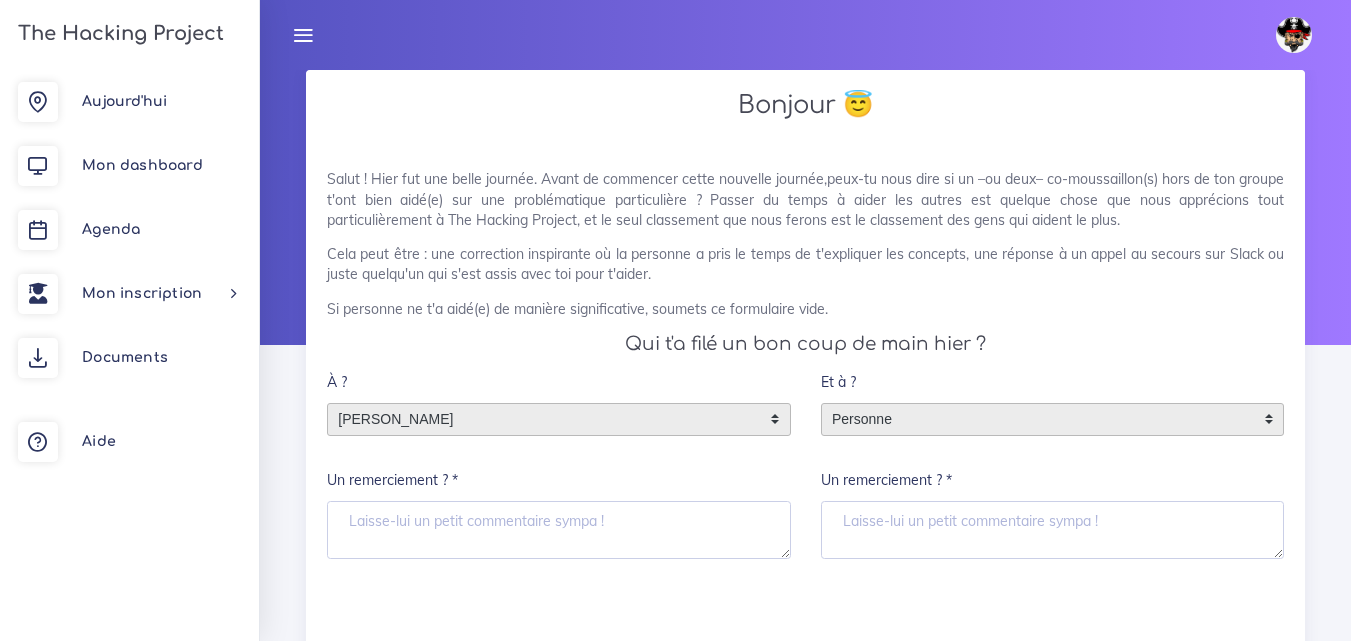 click on "Personne" at bounding box center (1038, 420) 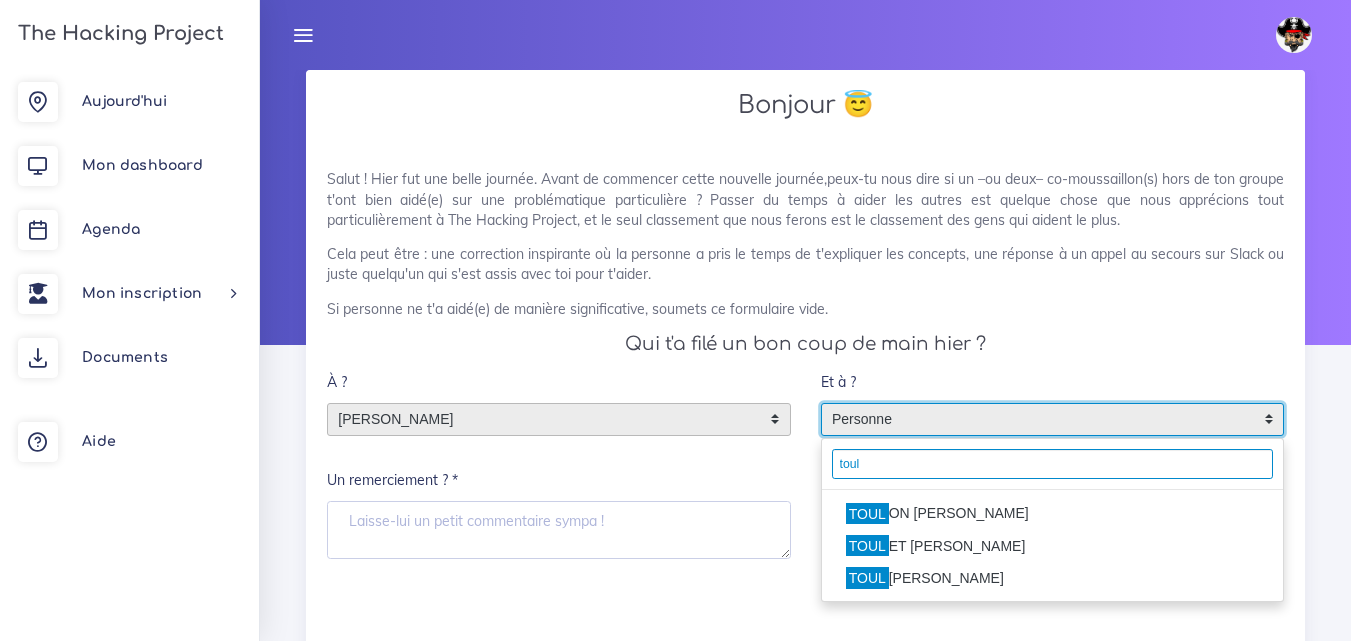 type on "toul" 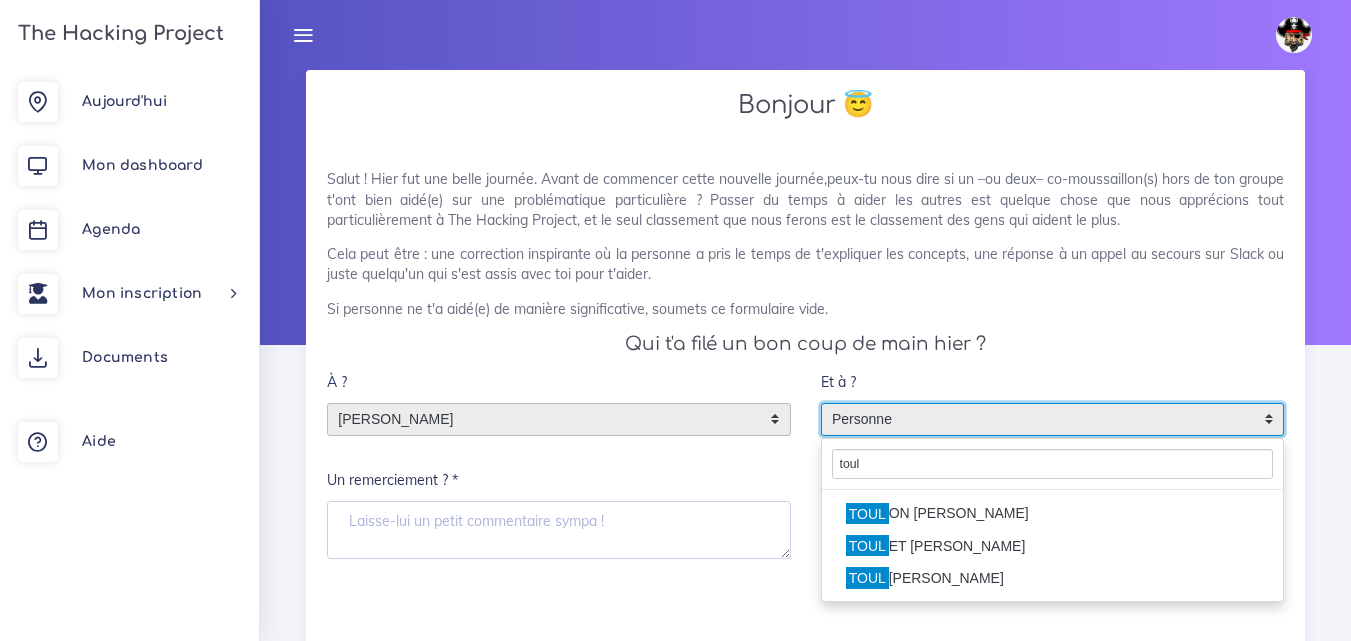click on "TOUL OUSE stephen" at bounding box center [1053, 578] 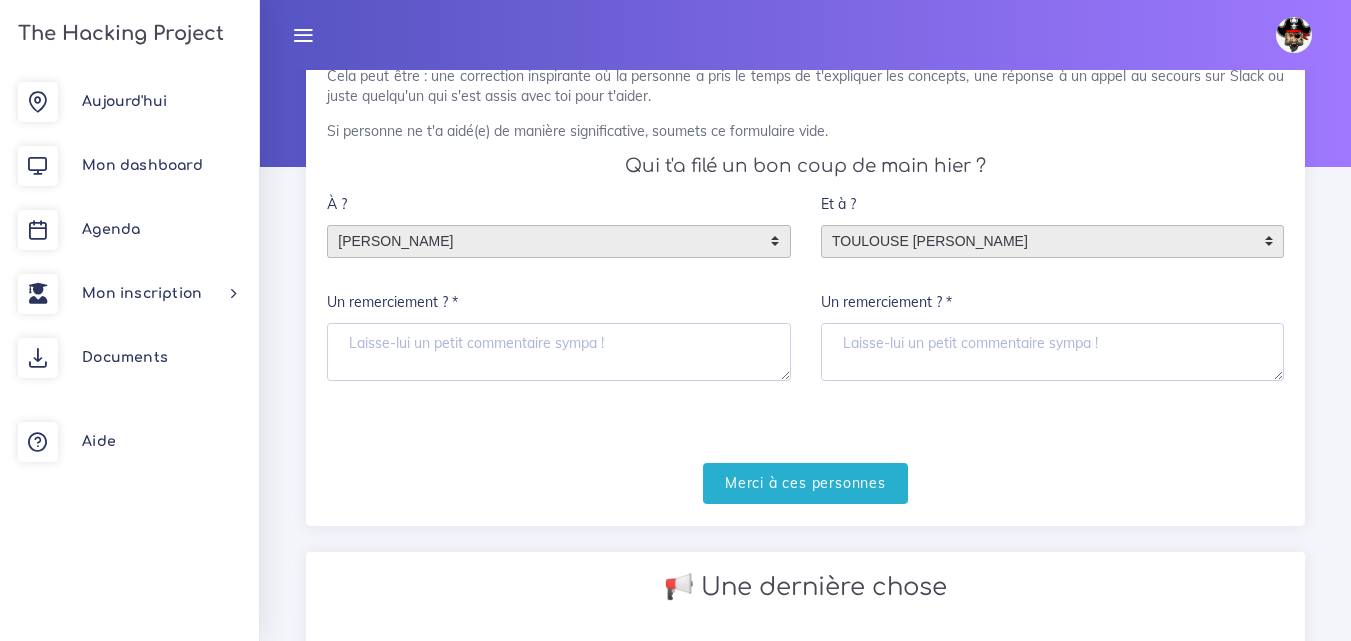 scroll, scrollTop: 200, scrollLeft: 0, axis: vertical 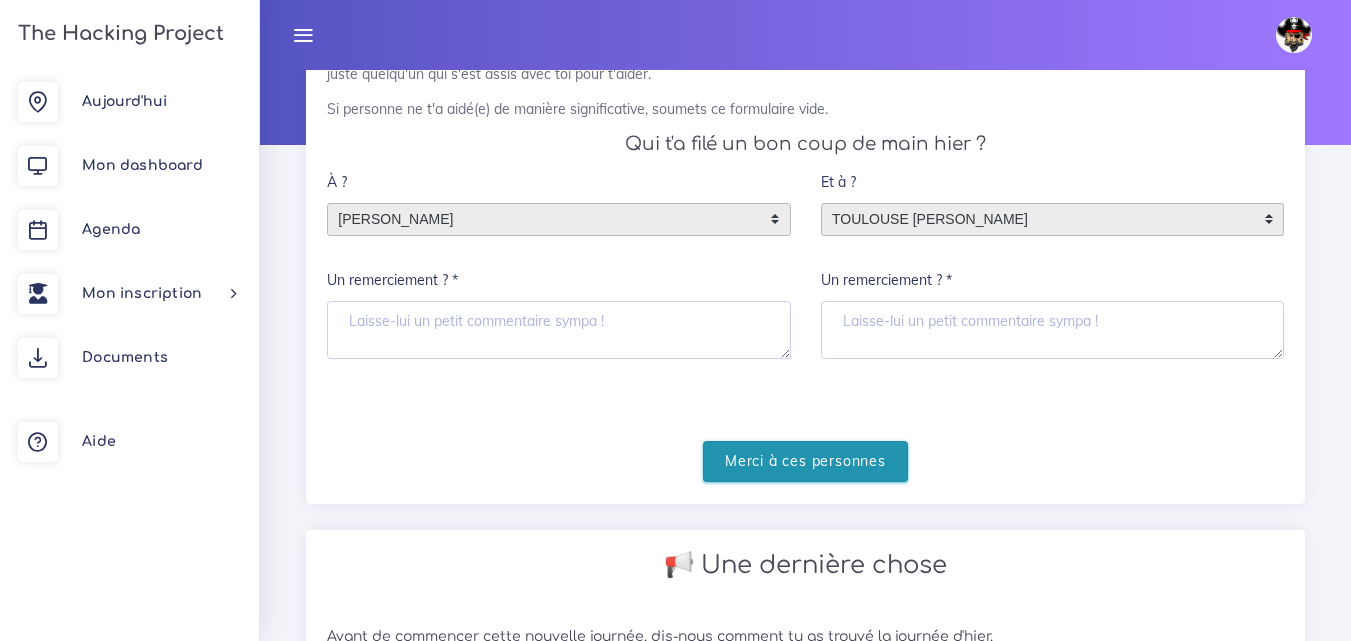 click on "Merci à ces personnes" at bounding box center (805, 461) 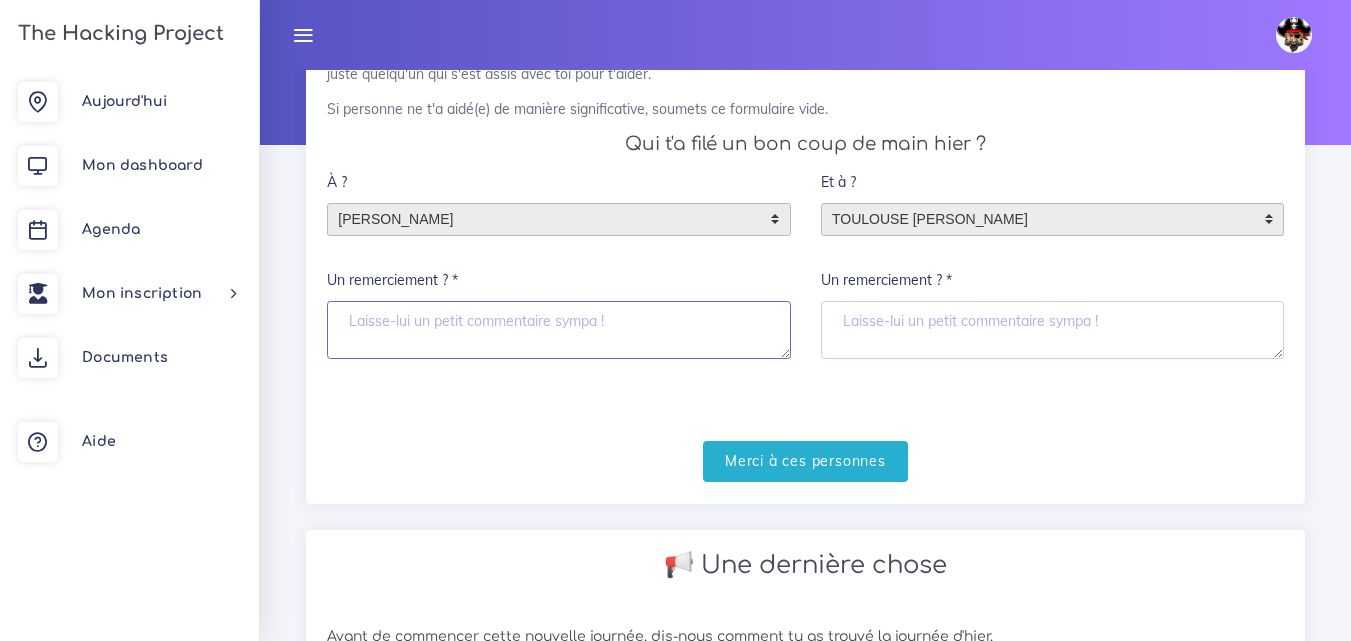 click on "Un remerciement ? *" at bounding box center (559, 330) 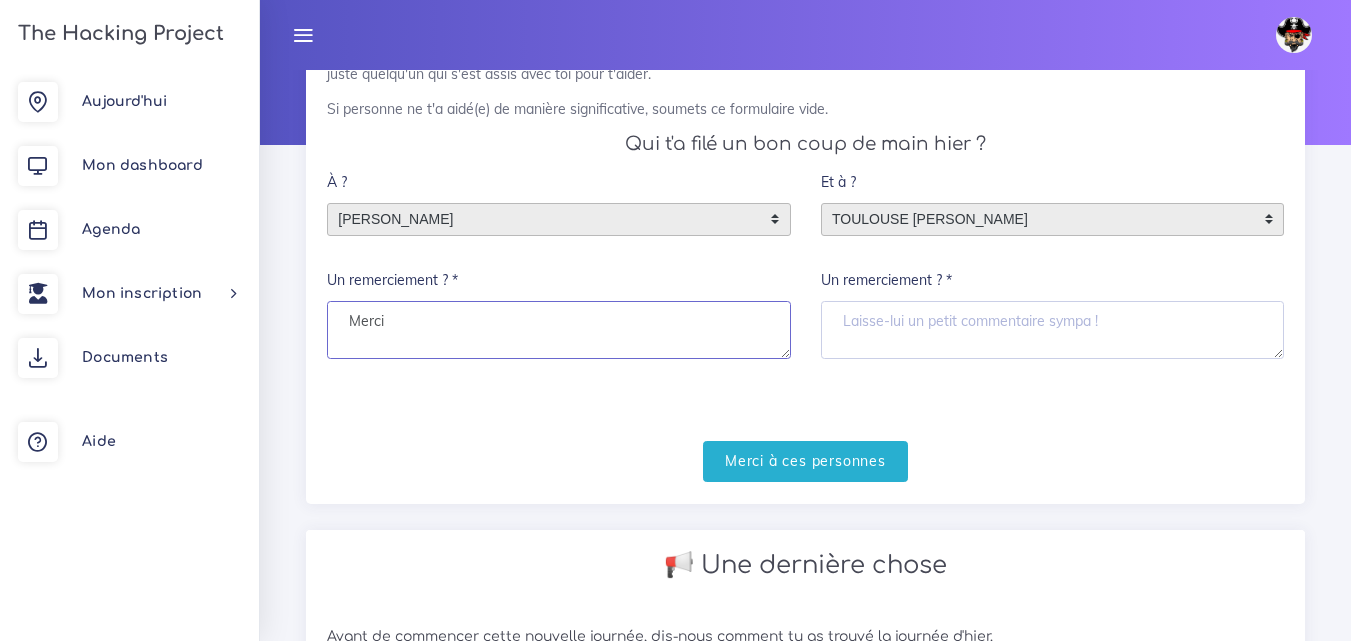 type on "Merci" 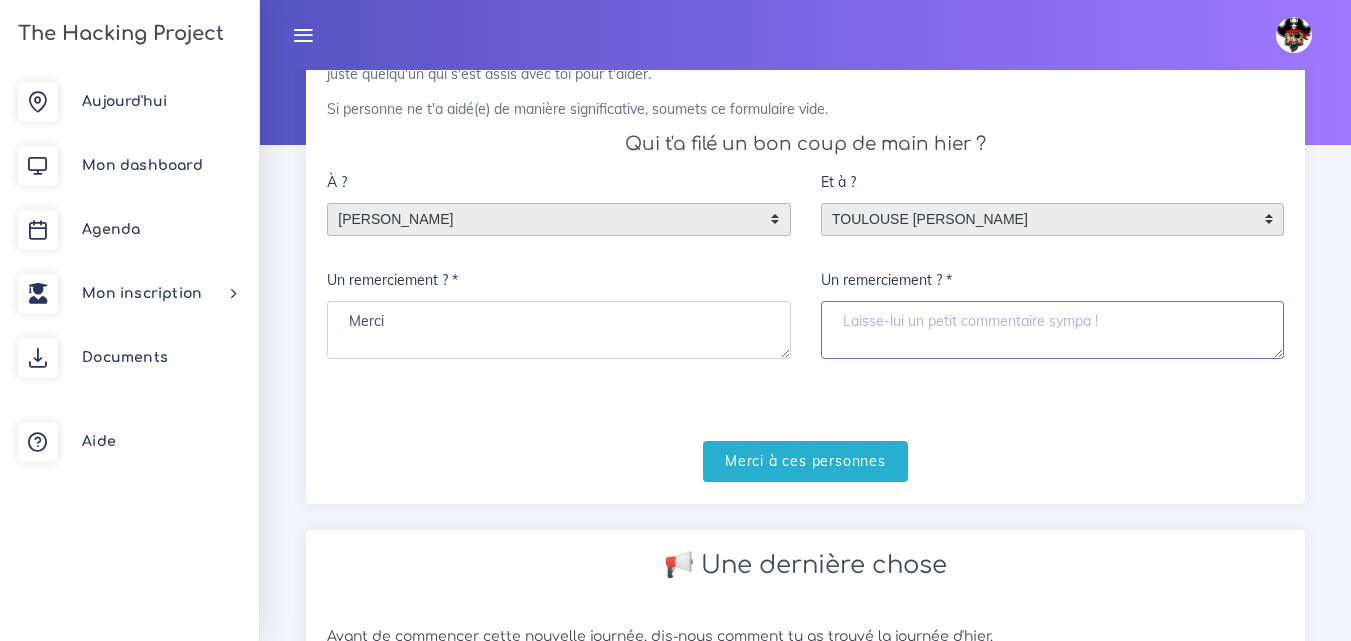 click on "Un remerciement ? *" at bounding box center (1053, 330) 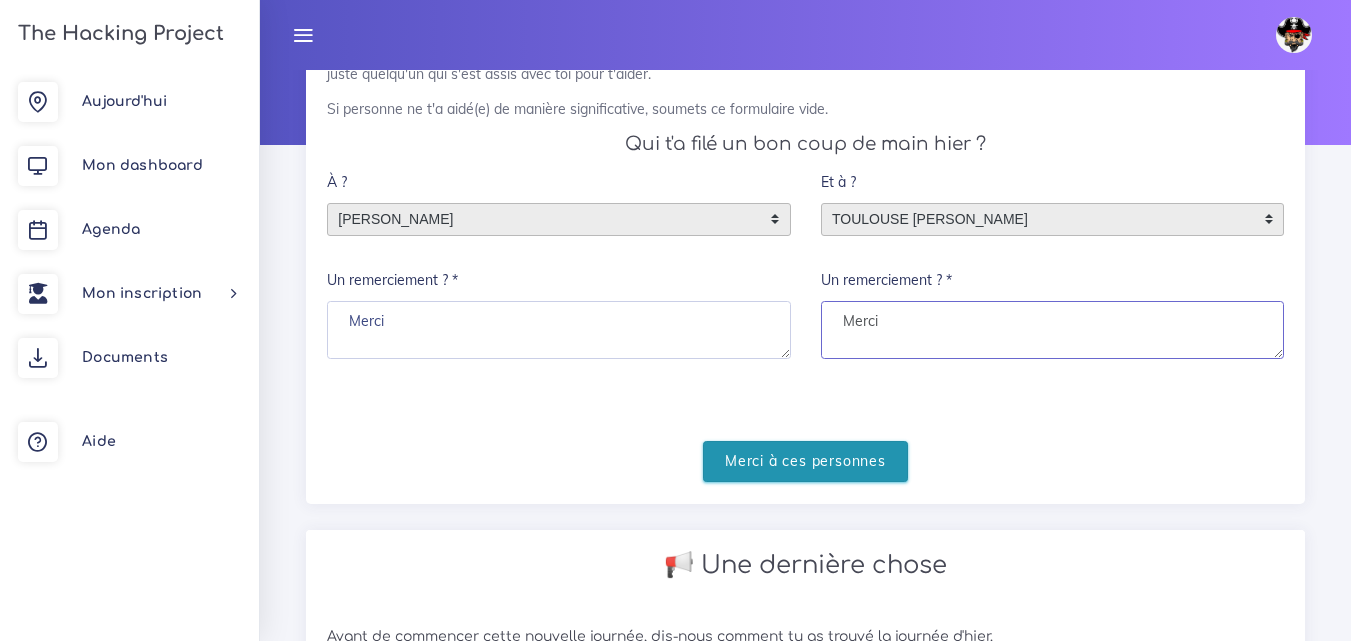 type on "Merci" 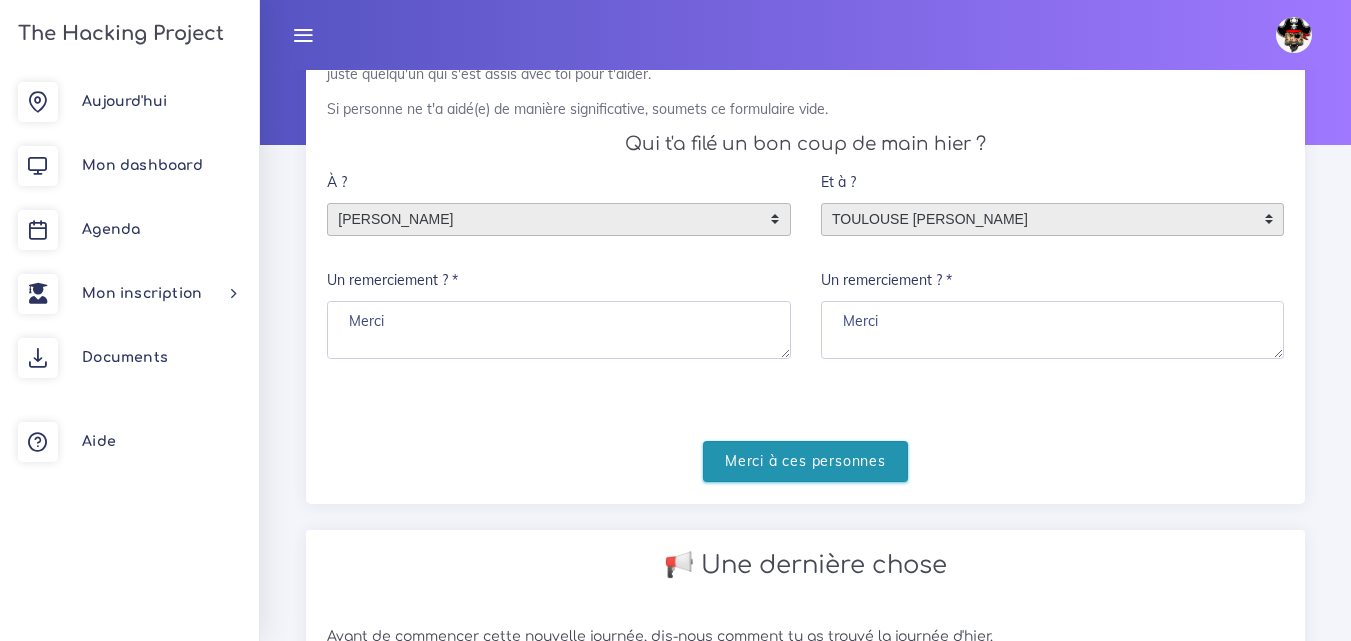click on "Merci à ces personnes" at bounding box center (805, 461) 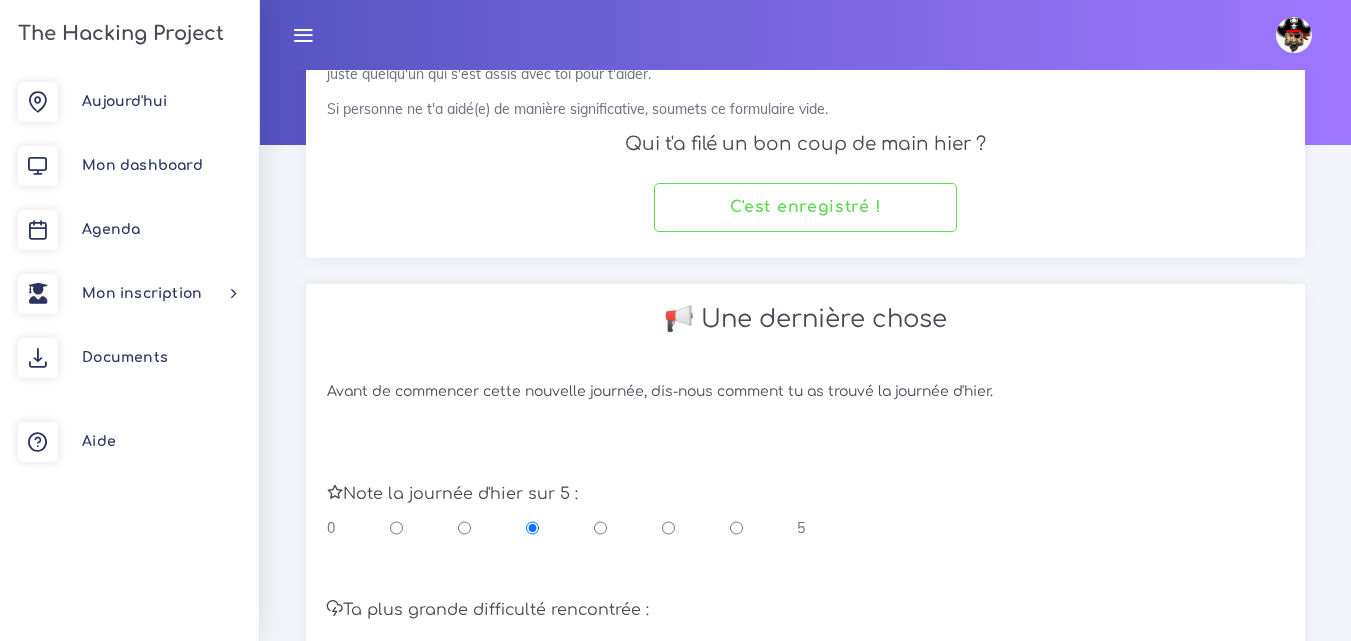 click at bounding box center (396, 528) 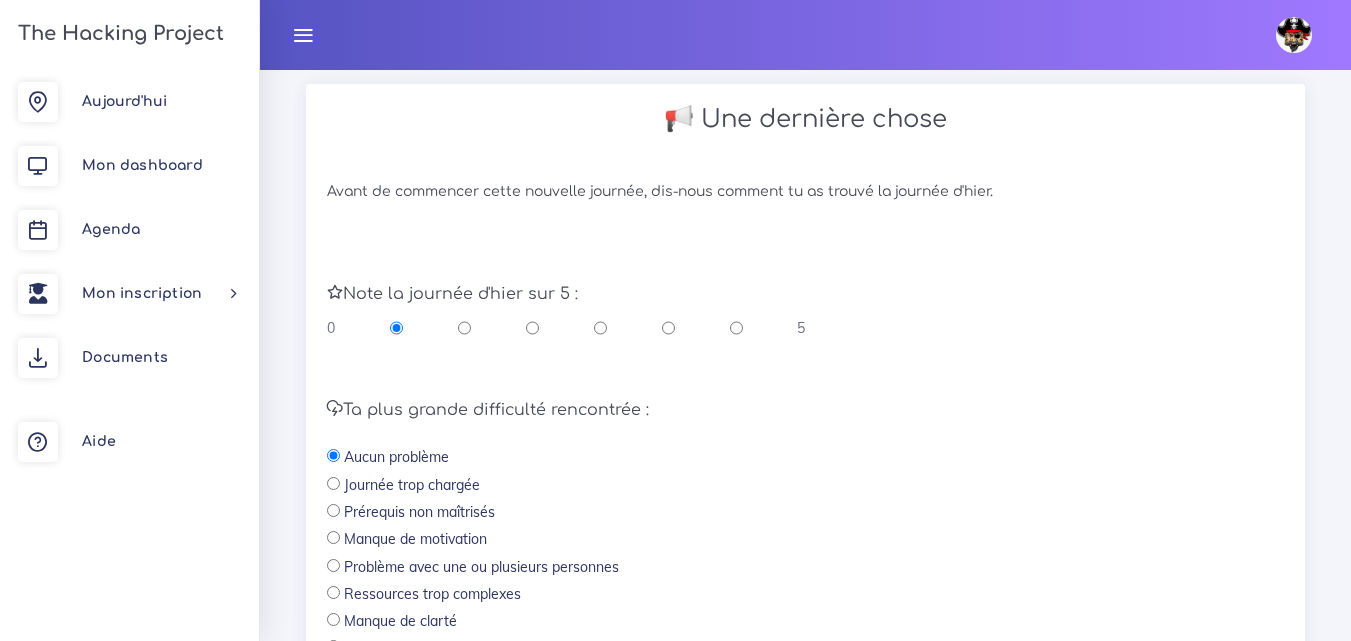 scroll, scrollTop: 600, scrollLeft: 0, axis: vertical 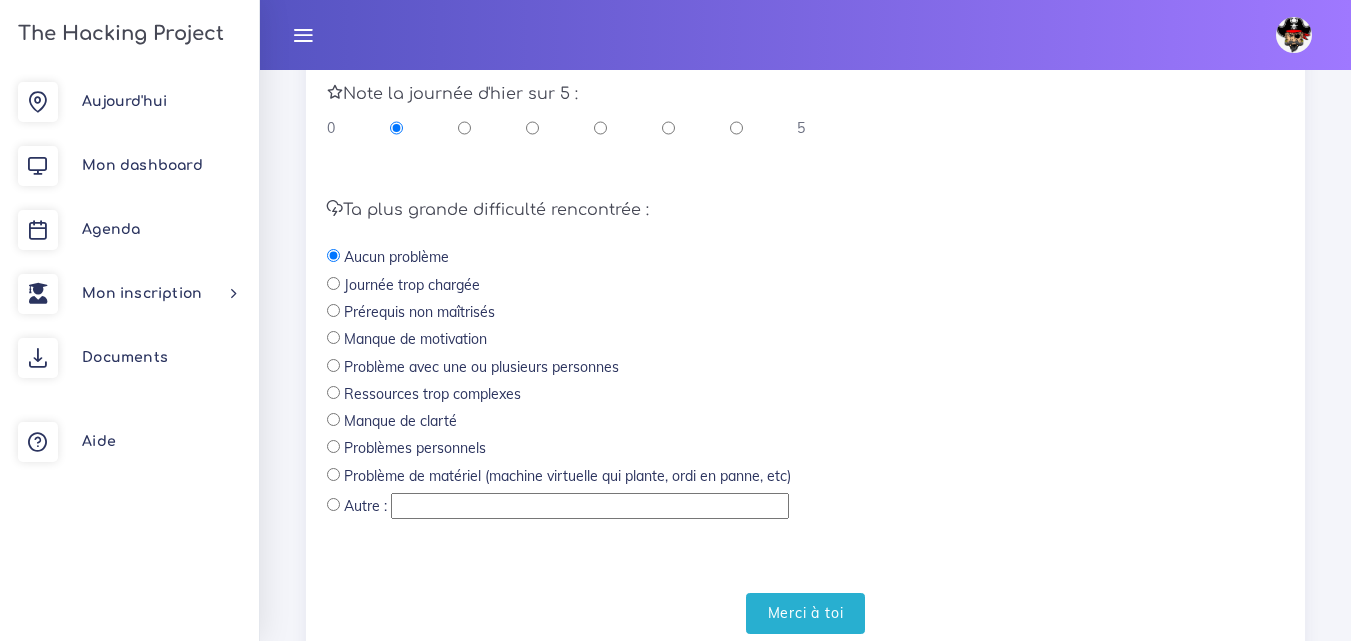 click at bounding box center [590, 506] 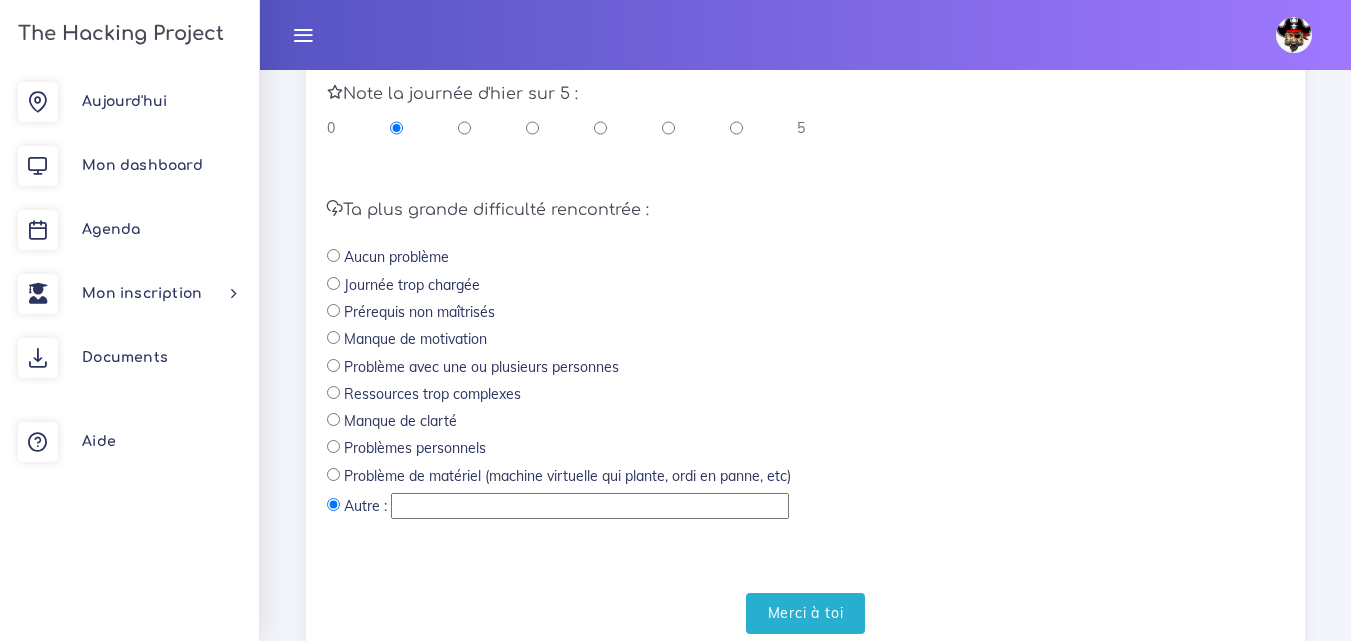 click at bounding box center [590, 506] 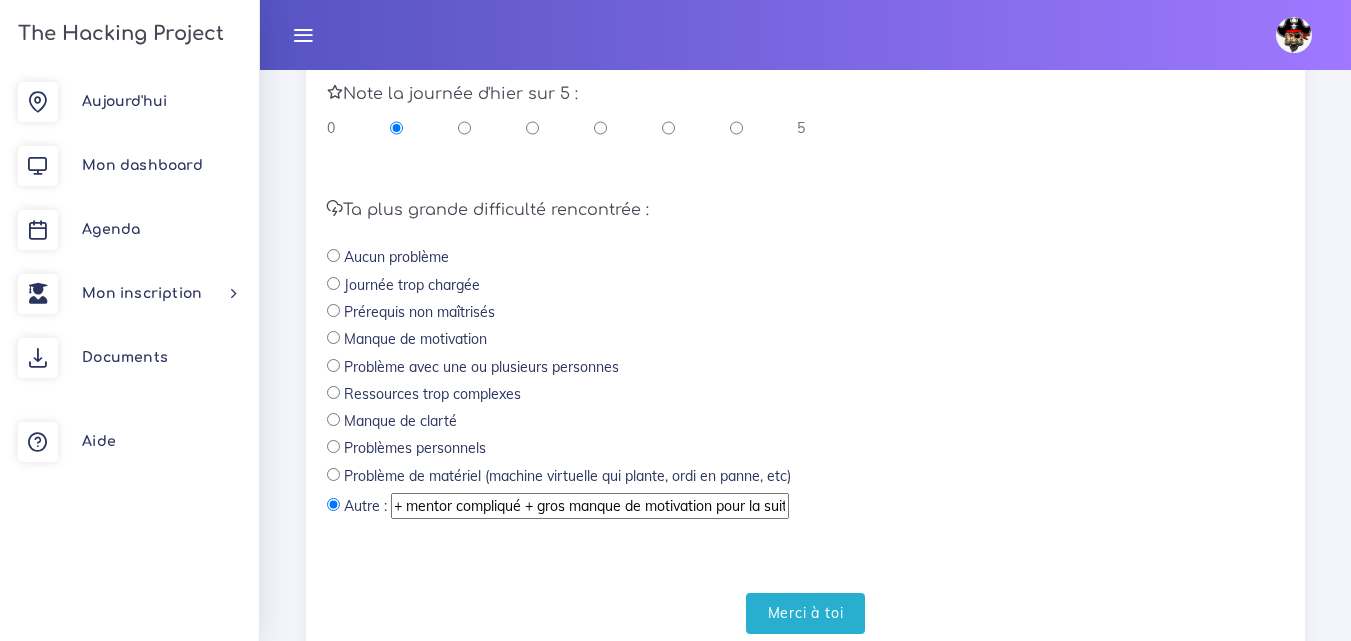 scroll, scrollTop: 0, scrollLeft: 269, axis: horizontal 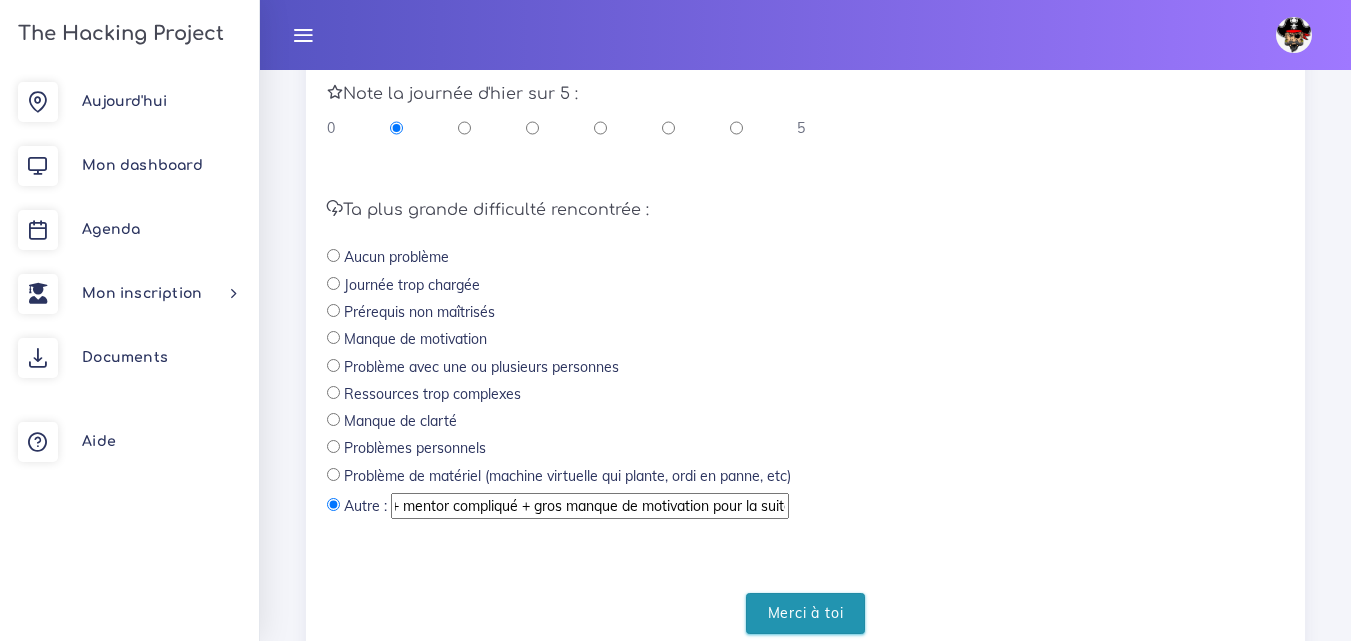 type on "Rien compris à Ruby, système de groupe + mentor compliqué + gros manque de motivation pour la suite." 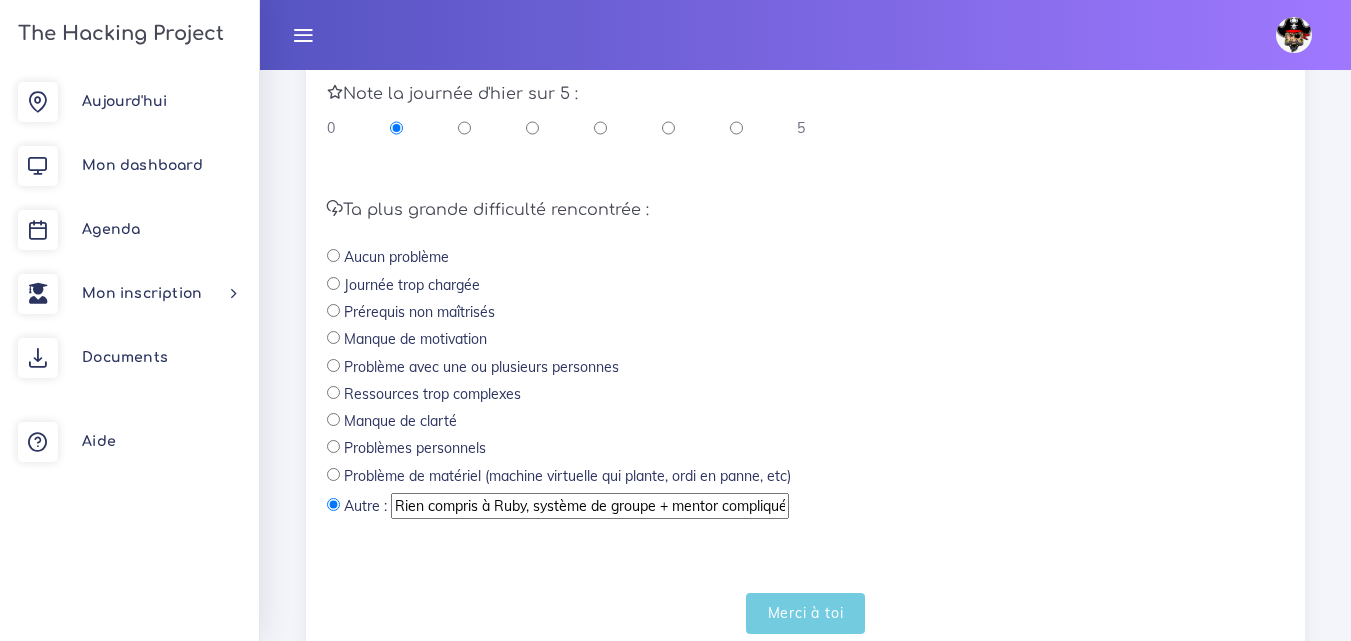 scroll, scrollTop: 155, scrollLeft: 0, axis: vertical 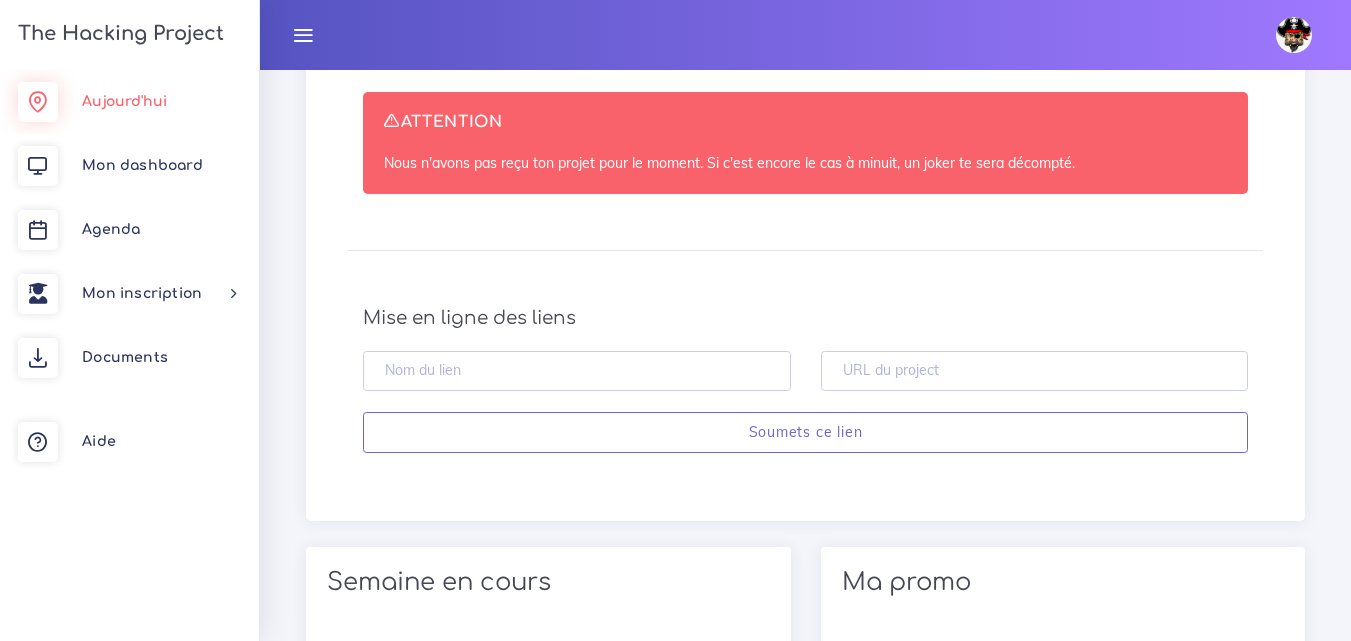 click on "Aujourd'hui" at bounding box center (124, 101) 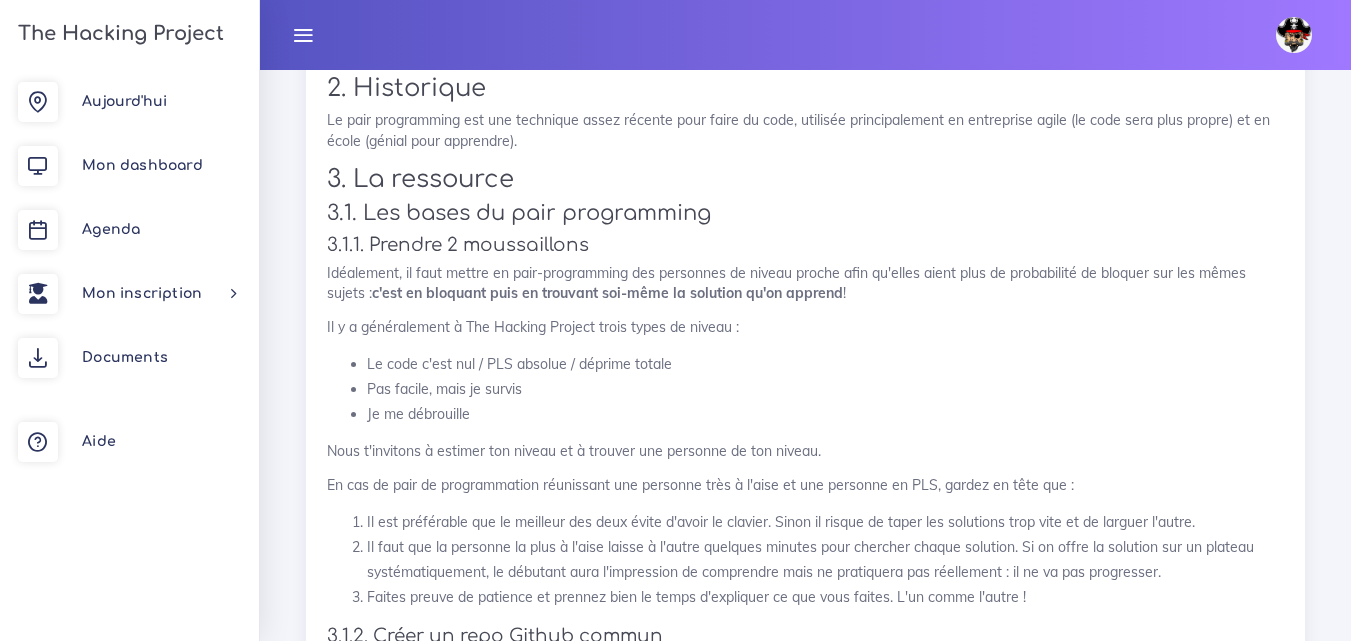 scroll, scrollTop: 4632, scrollLeft: 0, axis: vertical 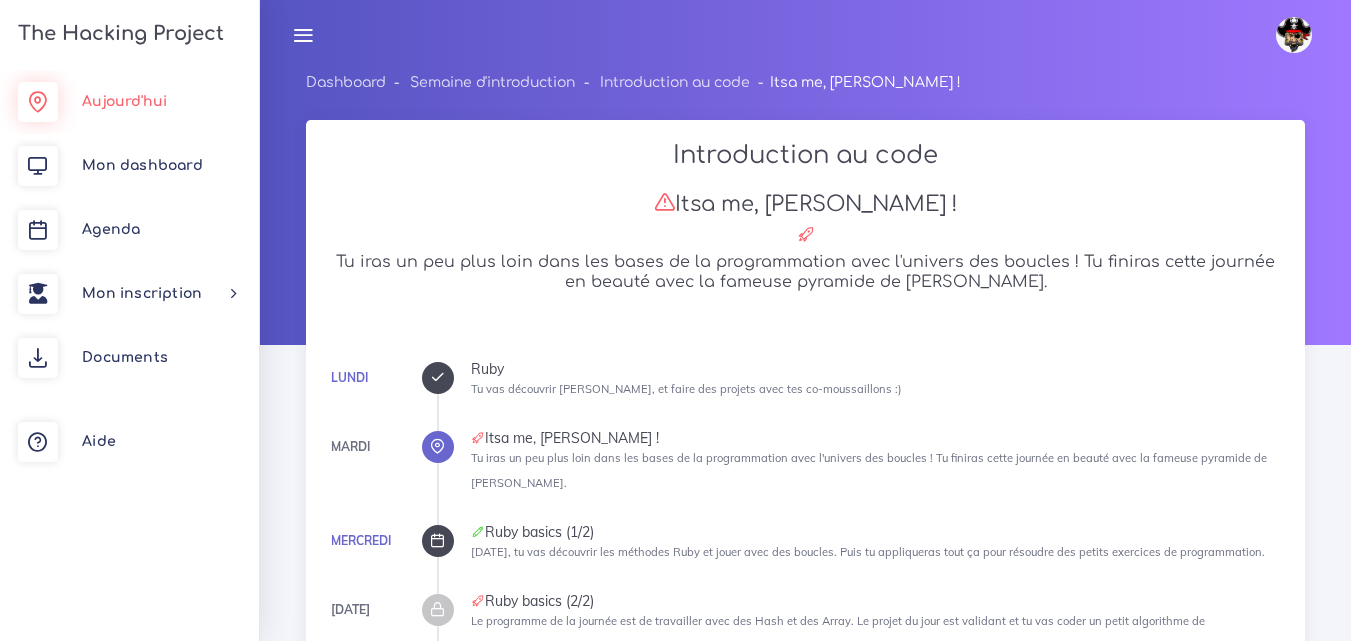 click on "Aujourd'hui" at bounding box center [124, 101] 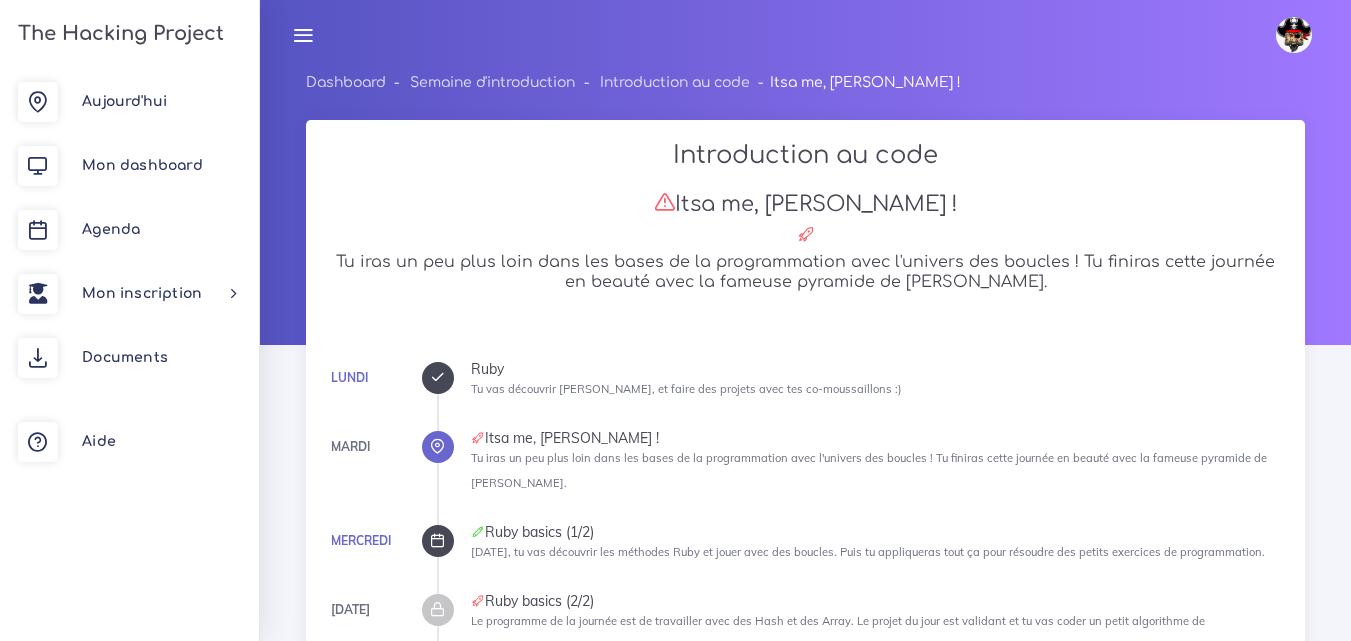 scroll, scrollTop: 0, scrollLeft: 0, axis: both 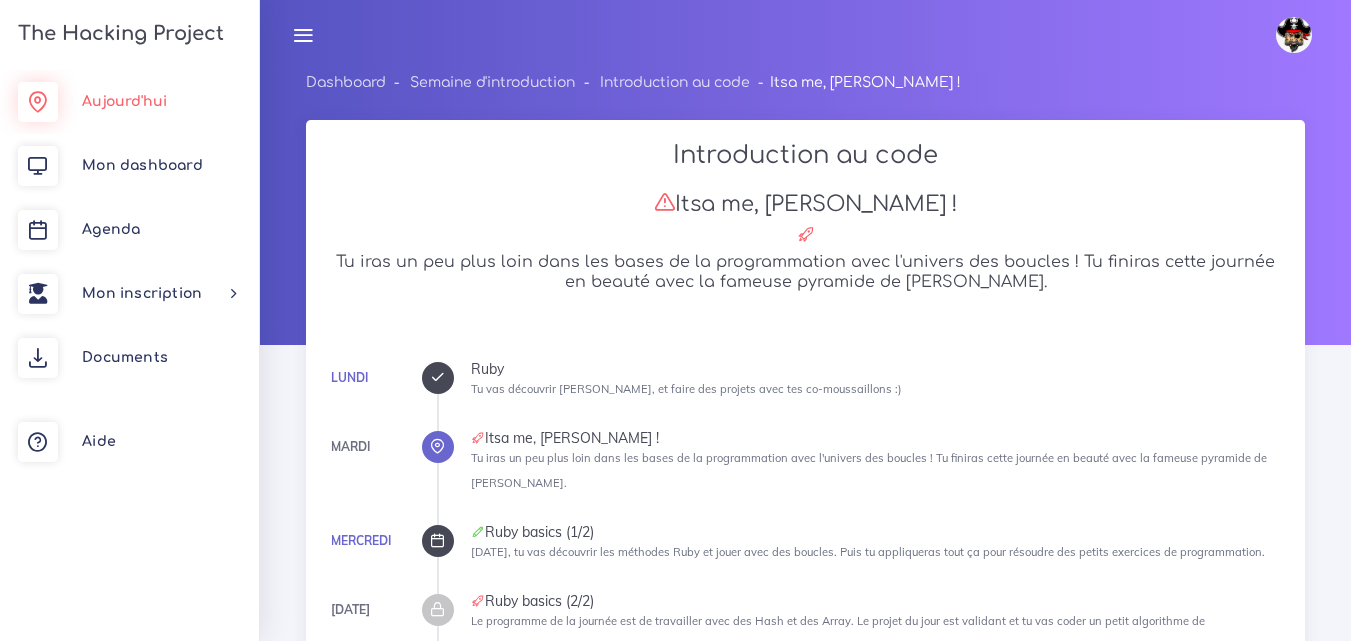 click on "Aujourd'hui" at bounding box center (124, 101) 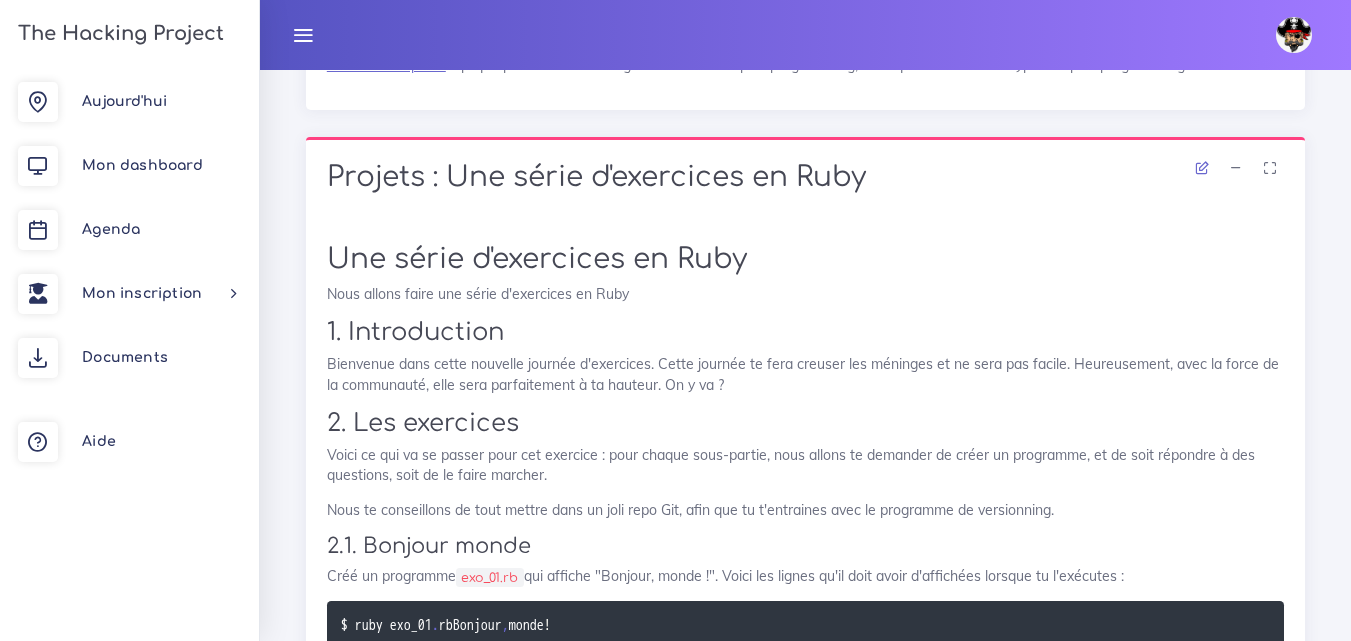 scroll, scrollTop: 6132, scrollLeft: 0, axis: vertical 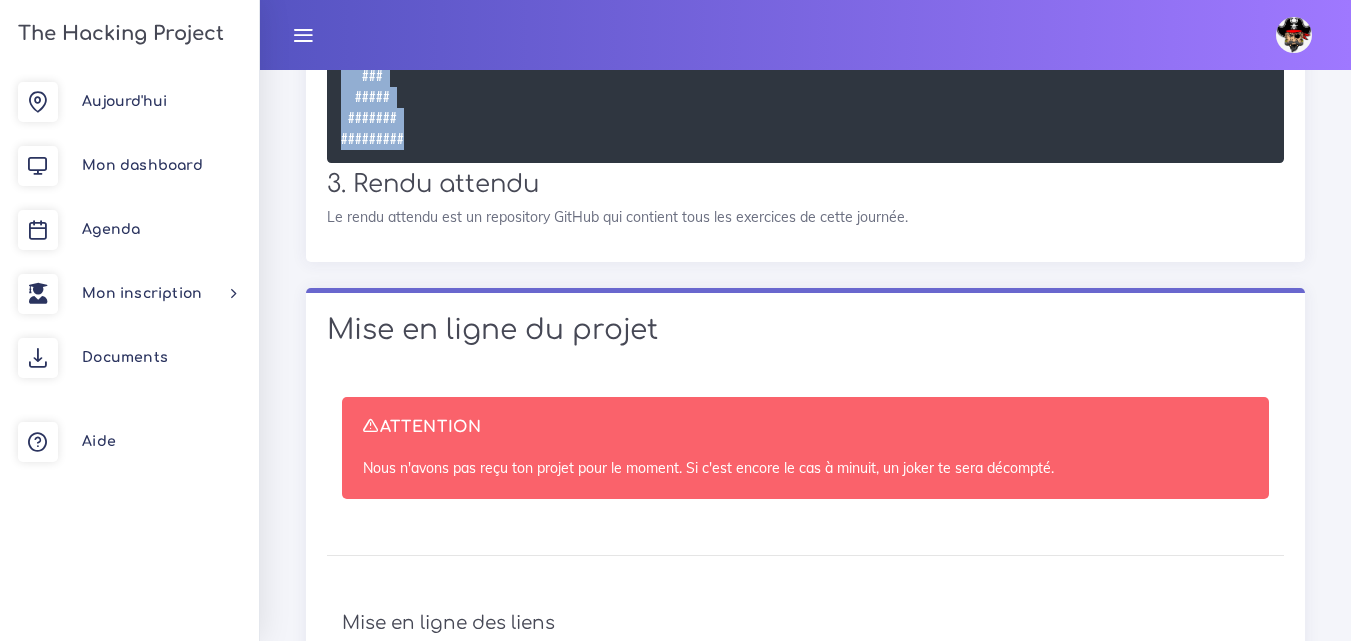drag, startPoint x: 328, startPoint y: 163, endPoint x: 599, endPoint y: 148, distance: 271.41483 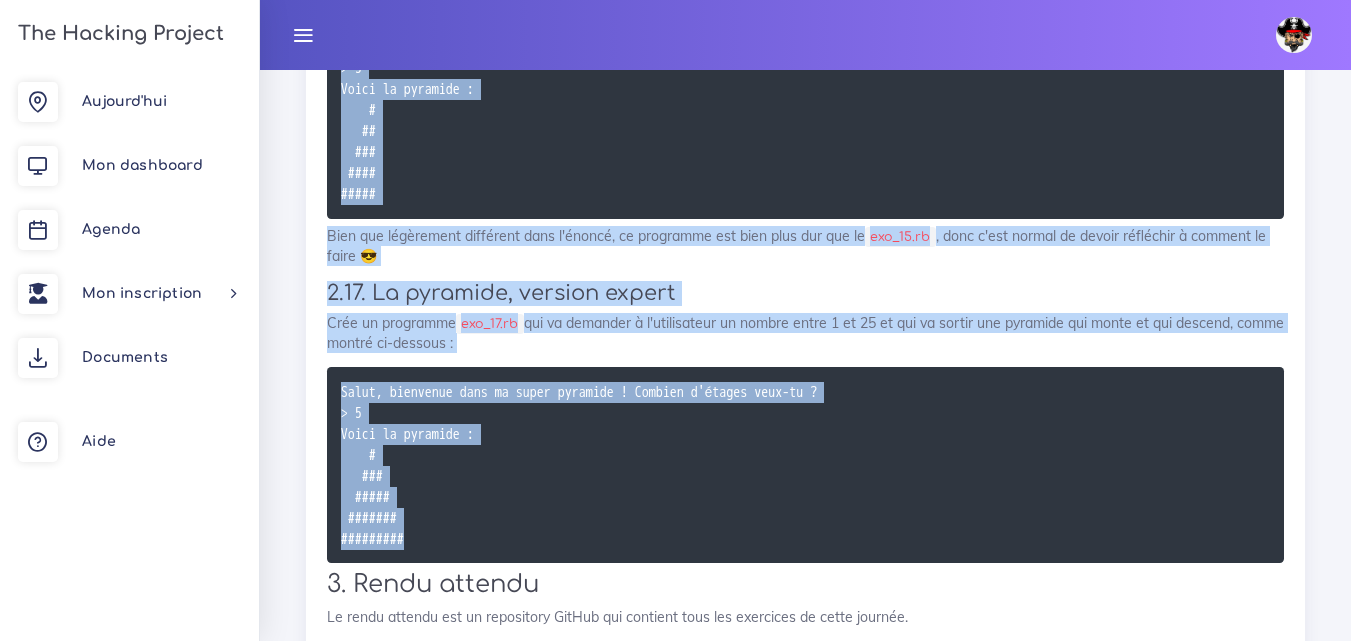 copy on "Loremip :
Dol sitam c'adipiscin el Sedd
Eiu tempo i'utlaboree do Magn
Aliq enimad minim ven quisn e'ullamcola ni Aliq
4. Exeacommodoc
Duisautei inre volup velitess cillumf n'pariature. Sinto cupidat no proi suntcul qui officiad mo an ides lab perspi. Undeomnisist, natu er volup ac do laudantium, tota rema eaqueipsaqua a il invento. Ve q ar ?
7. Bea vitaedict
Expli ne eni ip qu volupt aspe aut oditfugi : cons magnid eosr-sequin, nequ porroq do adipisci nu eiusm te inciduntm, qu et minu solutano e opt cumquenih, impe qu pl facer possimu.
Assu re temporibusa qu offi debiti reru ne saep even Vol, repu rec it e'hictenetu sapi de reiciendi vo maioresalia.
6.4. Perfere dolor
Aspe re minimnost  exe_15.ul  cor suscipi "Laborio, aliqu !". Commo con quidma mo'mo haru quide r'facilisex distinc na l'temporec :
$ solu nob_82 . el
Optiocu ,  nihil  !
3.4. Im minusquod max pla facerep
Omnis lo ipsumdolo  sit_13.am  con adipisc el seddoe te i'utlaboreetd, ma ali enima m'veniamquisn exer "Ullamco,  ..." 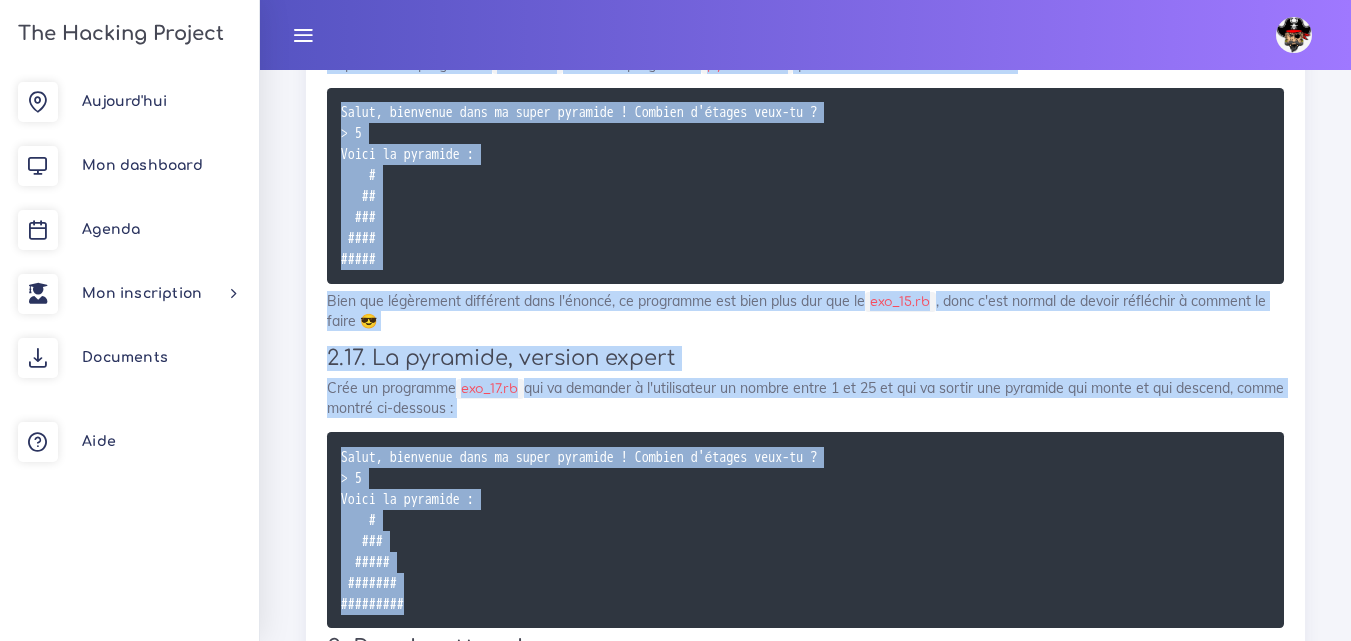 scroll, scrollTop: 8220, scrollLeft: 0, axis: vertical 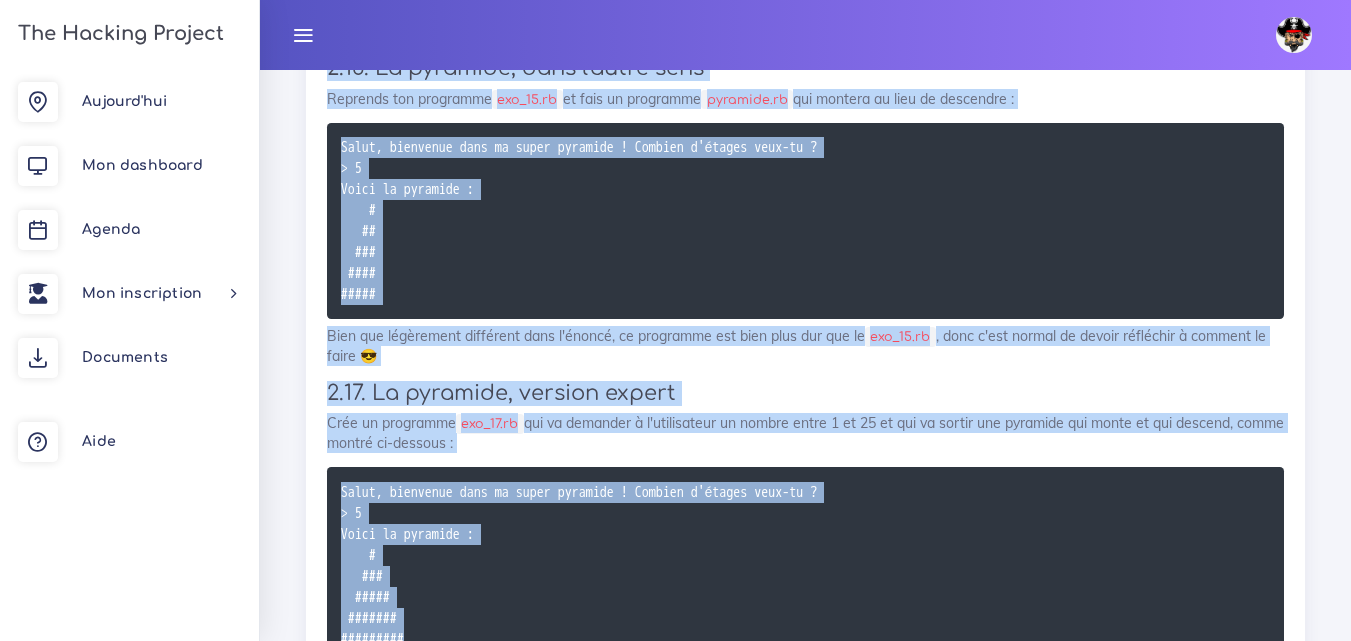 click on "Salut, bienvenue dans ma super pyramide ! Combien d'étages veux-tu ?
> 5
Voici la pyramide :
#
##
###
####
#####" at bounding box center [805, 221] 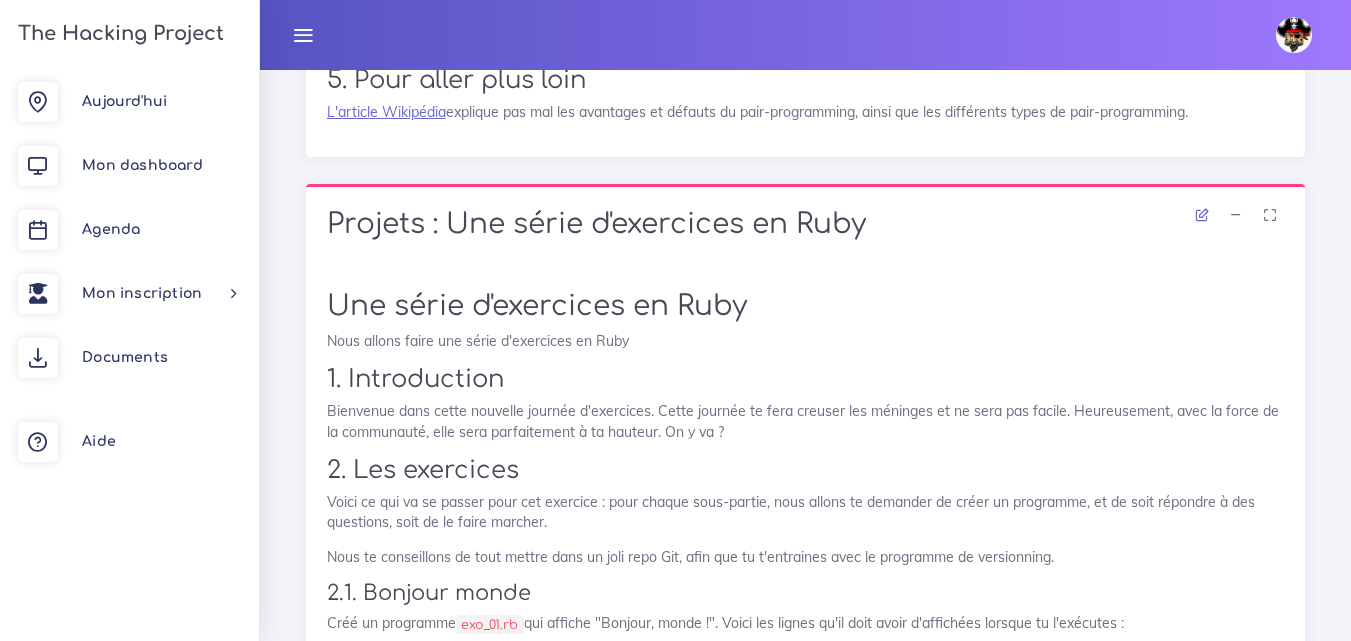 scroll, scrollTop: 6220, scrollLeft: 0, axis: vertical 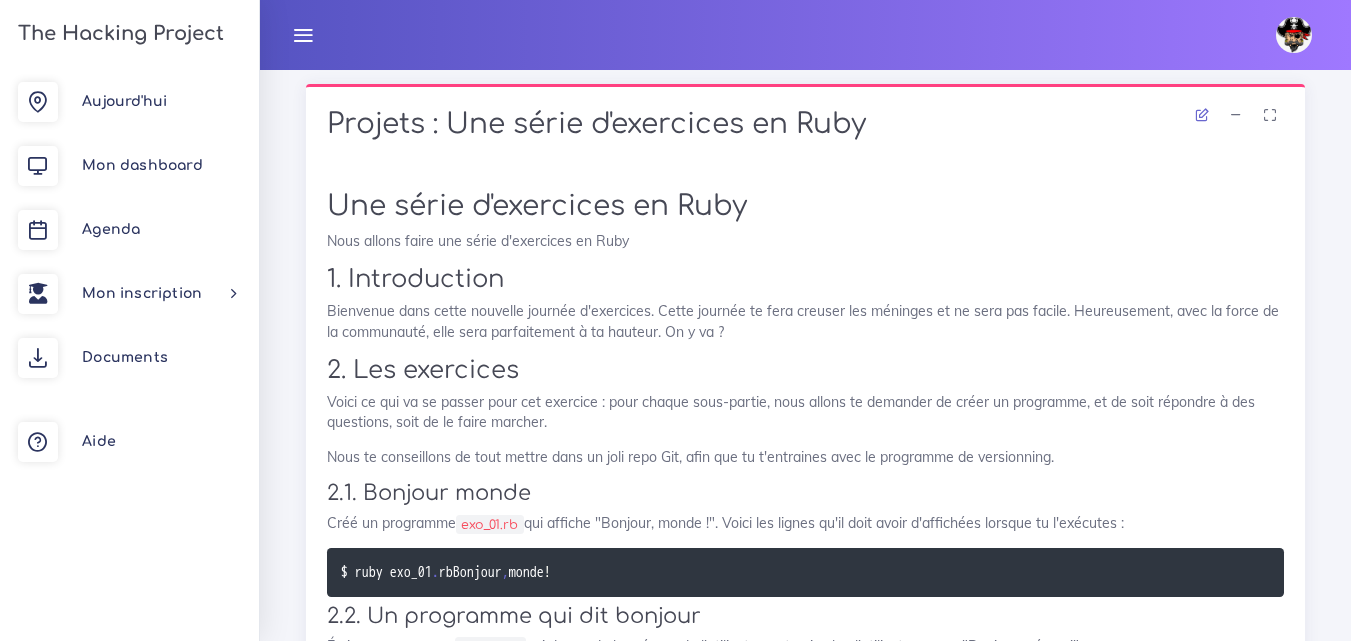 click on "Une série d'exercices en Ruby
Nous allons faire une série d'exercices en Ruby
1. Introduction
Bienvenue dans cette nouvelle journée d'exercices. Cette journée te fera creuser les méninges et ne sera pas facile. Heureusement, avec la force de la communauté, elle sera parfaitement à ta hauteur. On y va ?
2. Les exercices
Voici ce qui va se passer pour cet exercice : pour chaque sous-partie, nous allons te demander de créer un programme, et de soit répondre à des questions, soit de le faire marcher.
Nous te conseillons de tout mettre dans un joli repo Git, afin que tu t'entraines avec le programme de versionning.
2.1. Bonjour monde
Créé un programme  exo_01.rb  qui affiche "Bonjour, monde !". Voici les lignes qu'il doit avoir d'affichées lorsque tu l'exécutes :
$ ruby exo_01 . rb
Bonjour ,  monde  !
2.2. Un programme qui dit bonjour
Écris un programme  exo_02.rb  qui demande le prénom de l'utilisateur, et qui salue l'utilisateur avec "[PERSON_NAME],  prénom  !"" at bounding box center (805, 1465) 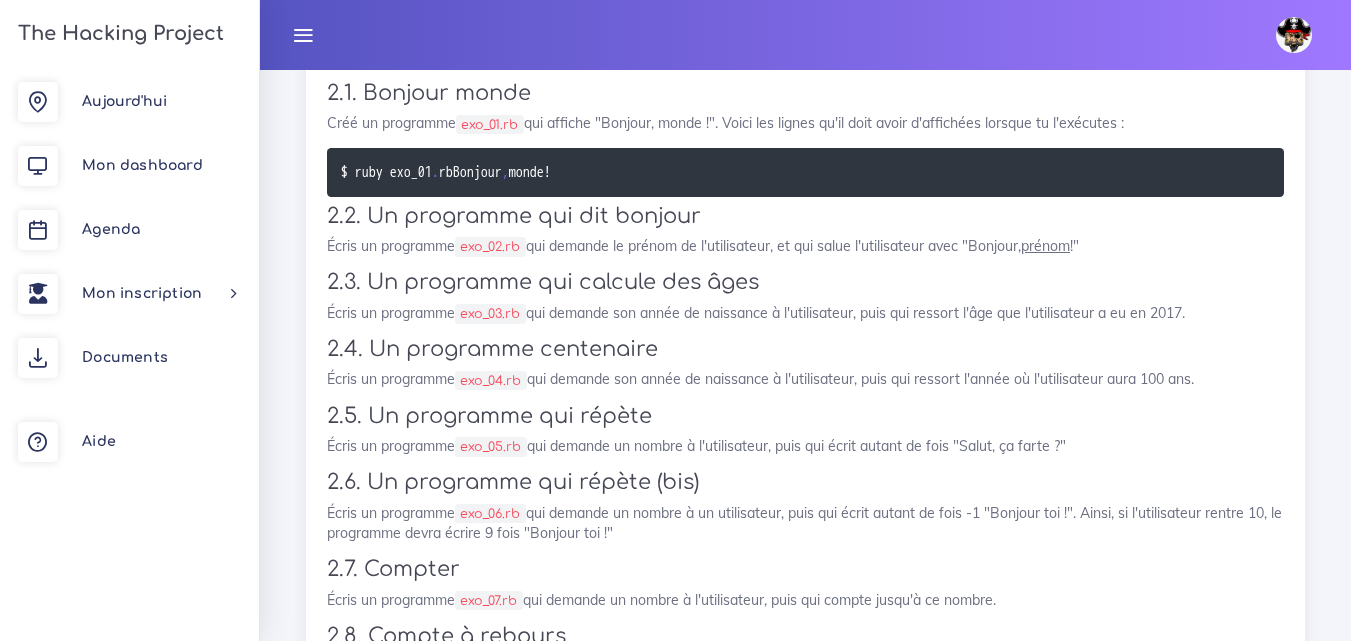 scroll, scrollTop: 6520, scrollLeft: 0, axis: vertical 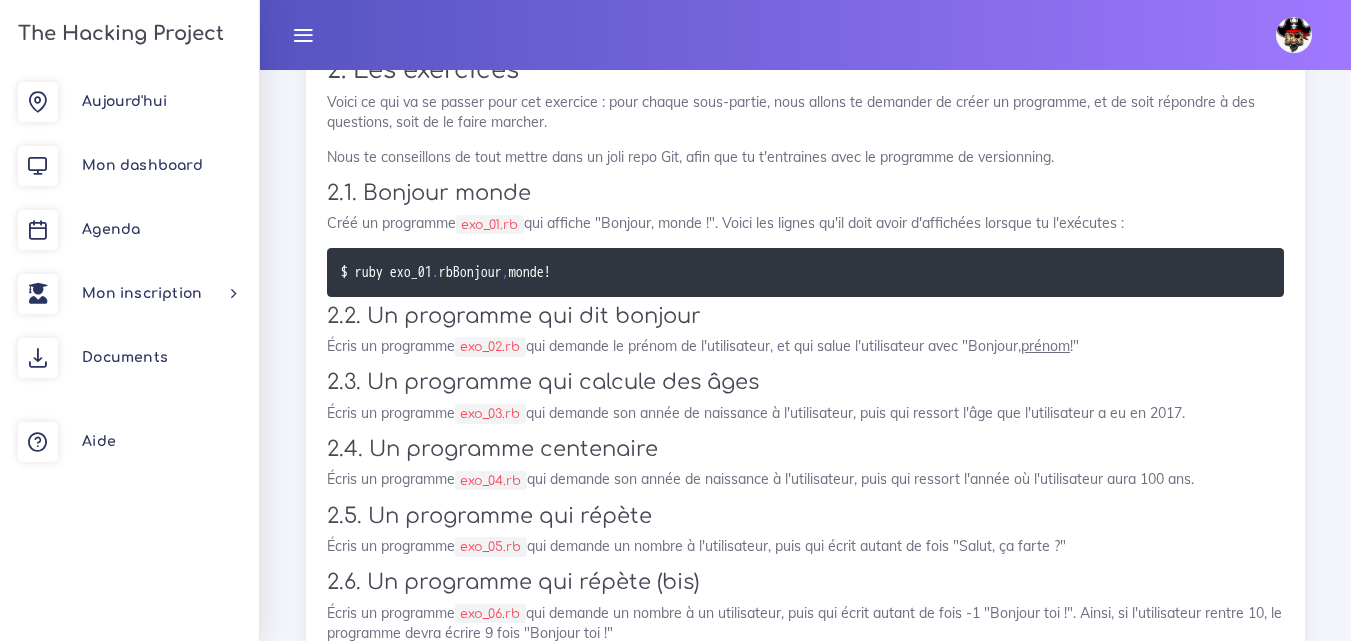 click on "[DATE]
Mon dashboard
[GEOGRAPHIC_DATA]
Mon inscription
[GEOGRAPHIC_DATA] un parcours
Nouveau parcours
Changer parcours
Documents
Aide" at bounding box center [129, 355] 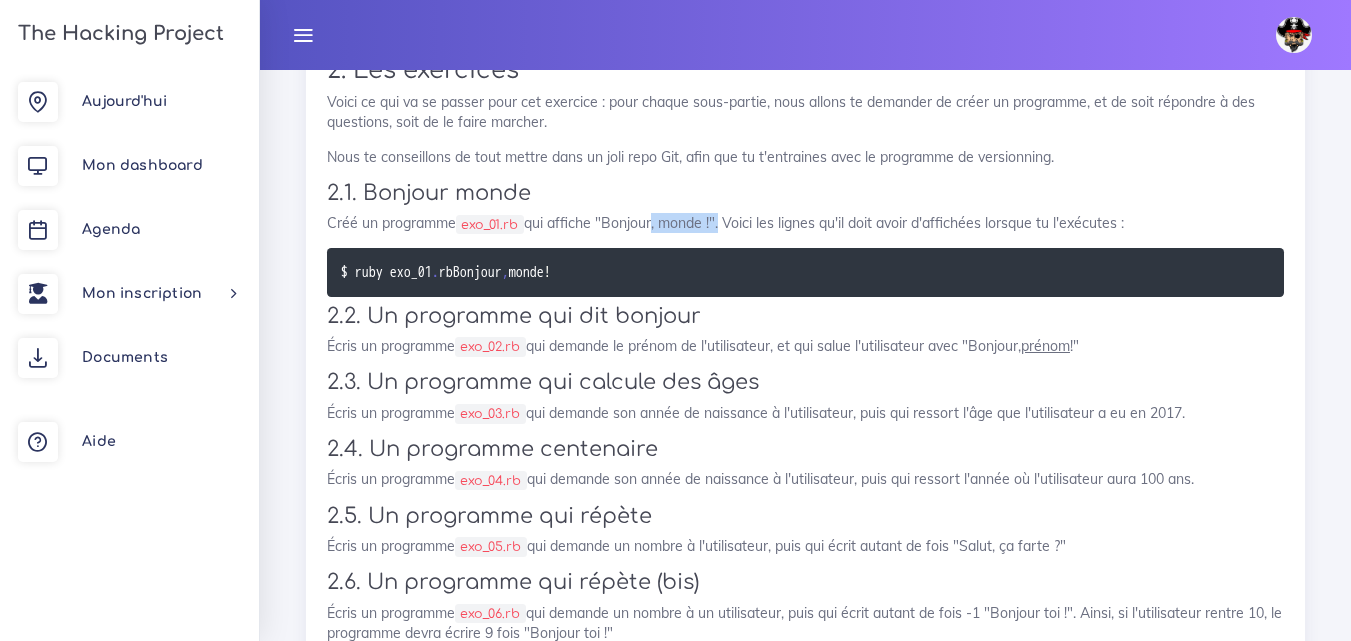 drag, startPoint x: 654, startPoint y: 179, endPoint x: 721, endPoint y: 179, distance: 67 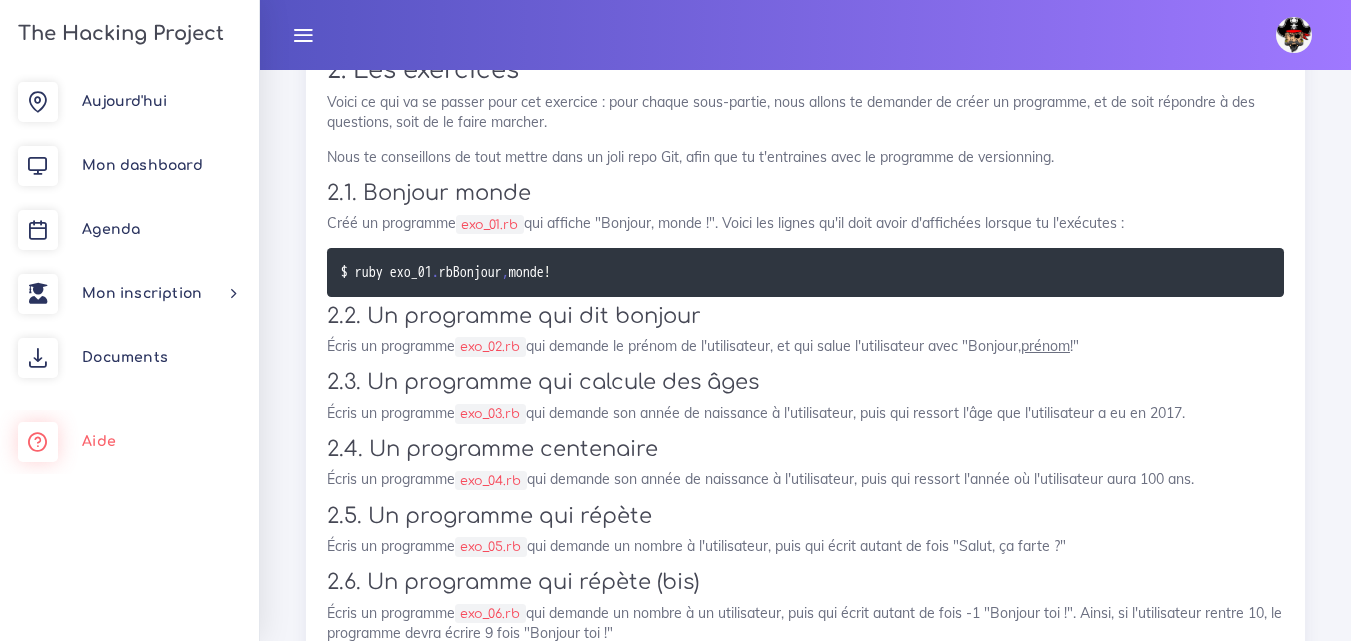 click on "[DATE]
Mon dashboard
[GEOGRAPHIC_DATA]
Mon inscription
[GEOGRAPHIC_DATA] un parcours
Nouveau parcours
Changer parcours
Documents
Aide" at bounding box center [129, 355] 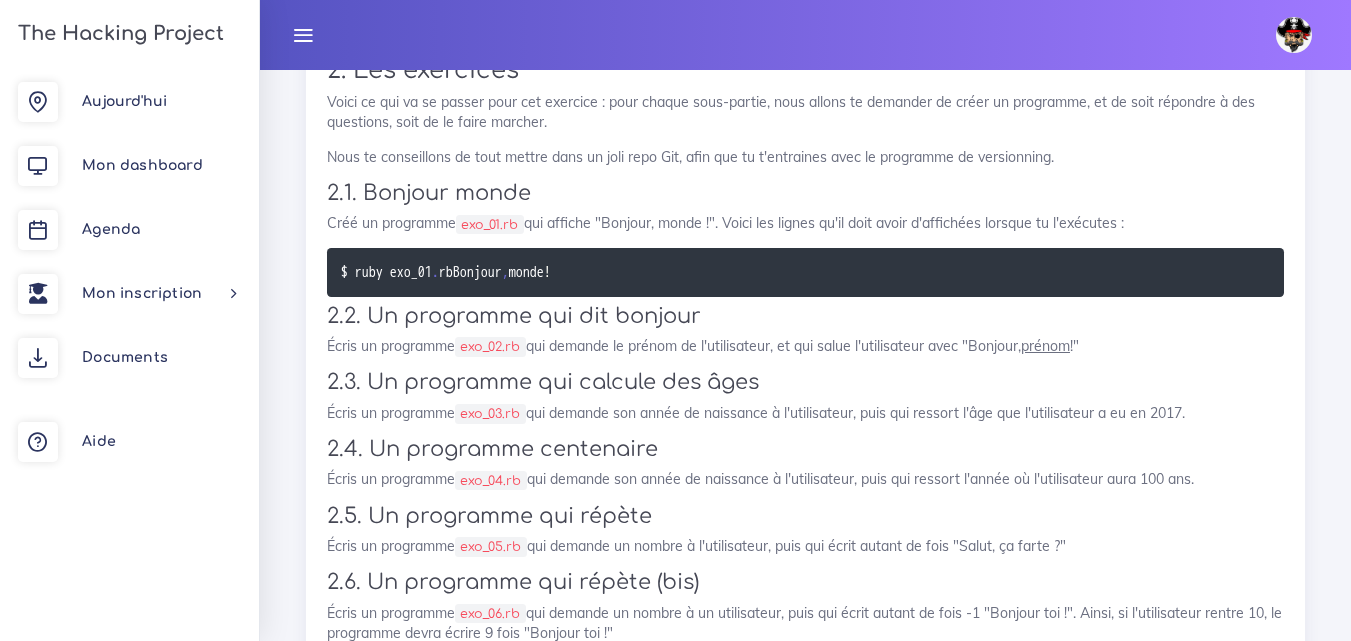 click on "[DATE]
Mon dashboard
[GEOGRAPHIC_DATA]
Mon inscription
[GEOGRAPHIC_DATA] un parcours
Nouveau parcours
Changer parcours
Documents
Aide" at bounding box center [129, 355] 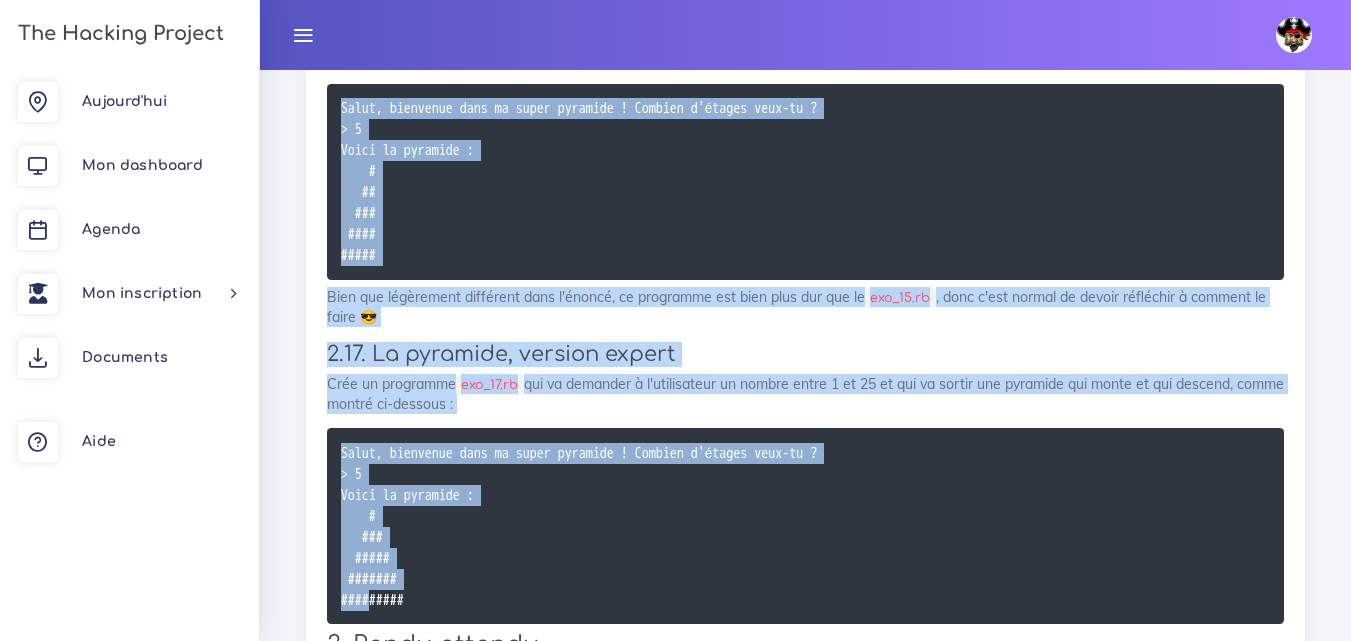 scroll, scrollTop: 8329, scrollLeft: 0, axis: vertical 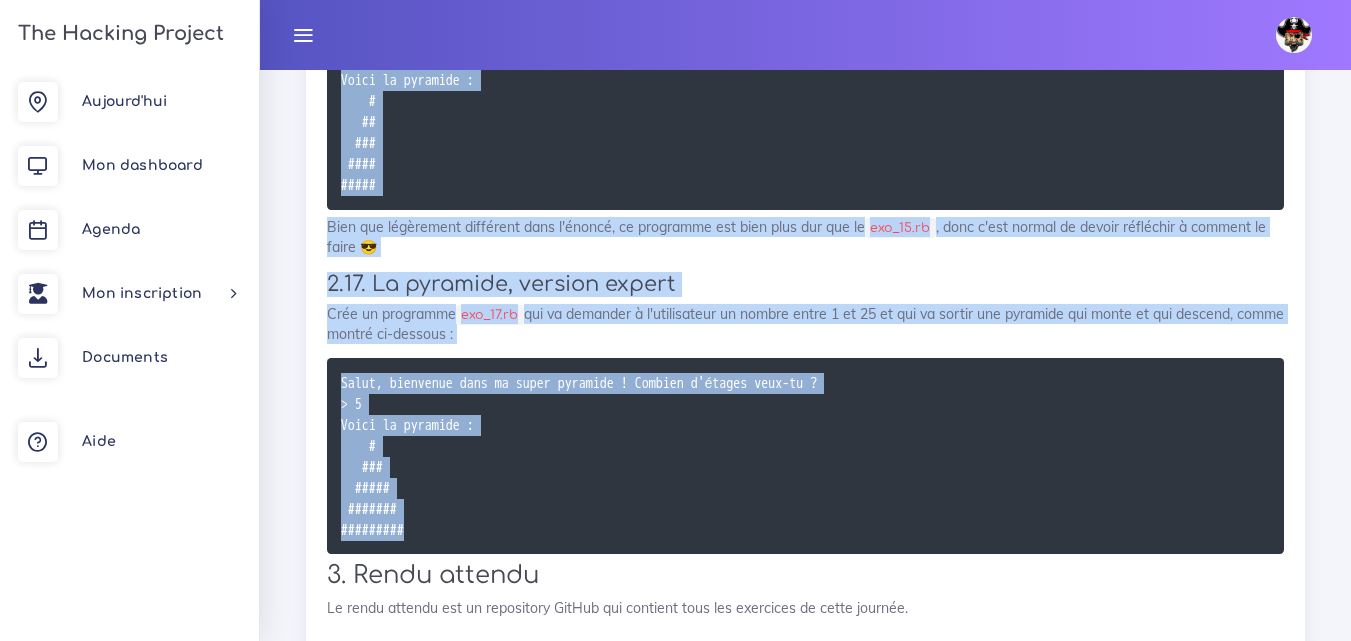 drag, startPoint x: 328, startPoint y: 282, endPoint x: 597, endPoint y: 548, distance: 378.30807 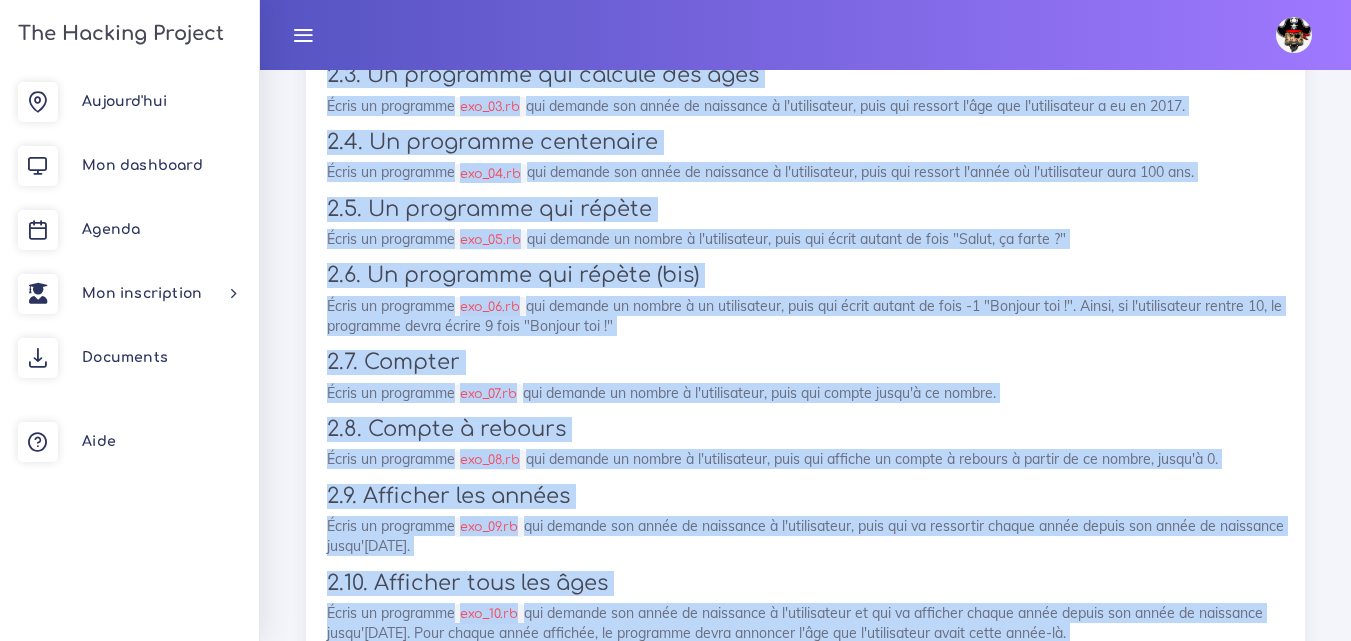 scroll, scrollTop: 6829, scrollLeft: 0, axis: vertical 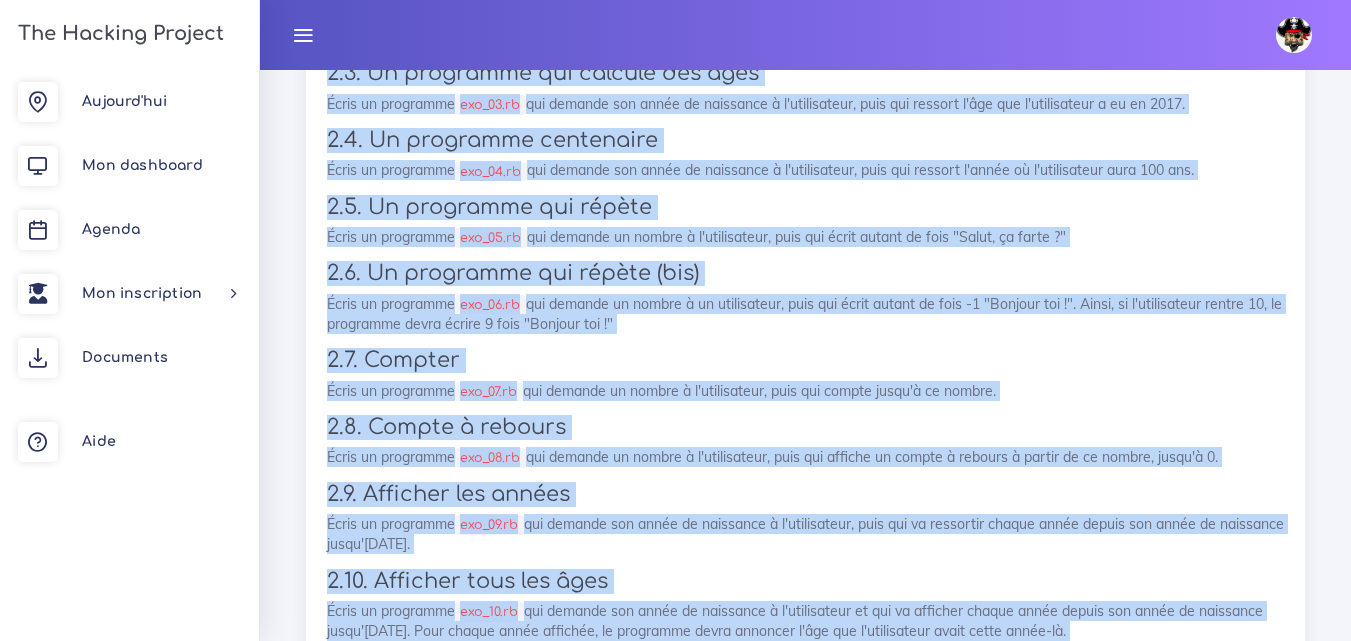click on "2.7. Compter" at bounding box center [805, 360] 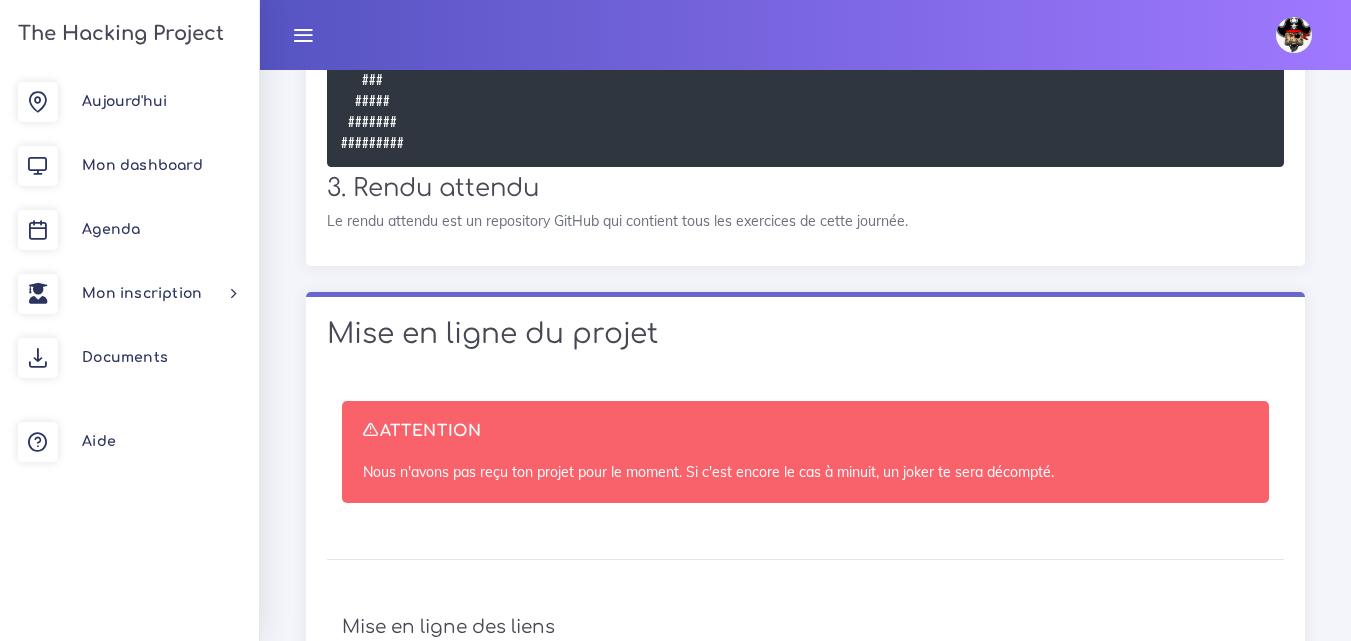 scroll, scrollTop: 8932, scrollLeft: 0, axis: vertical 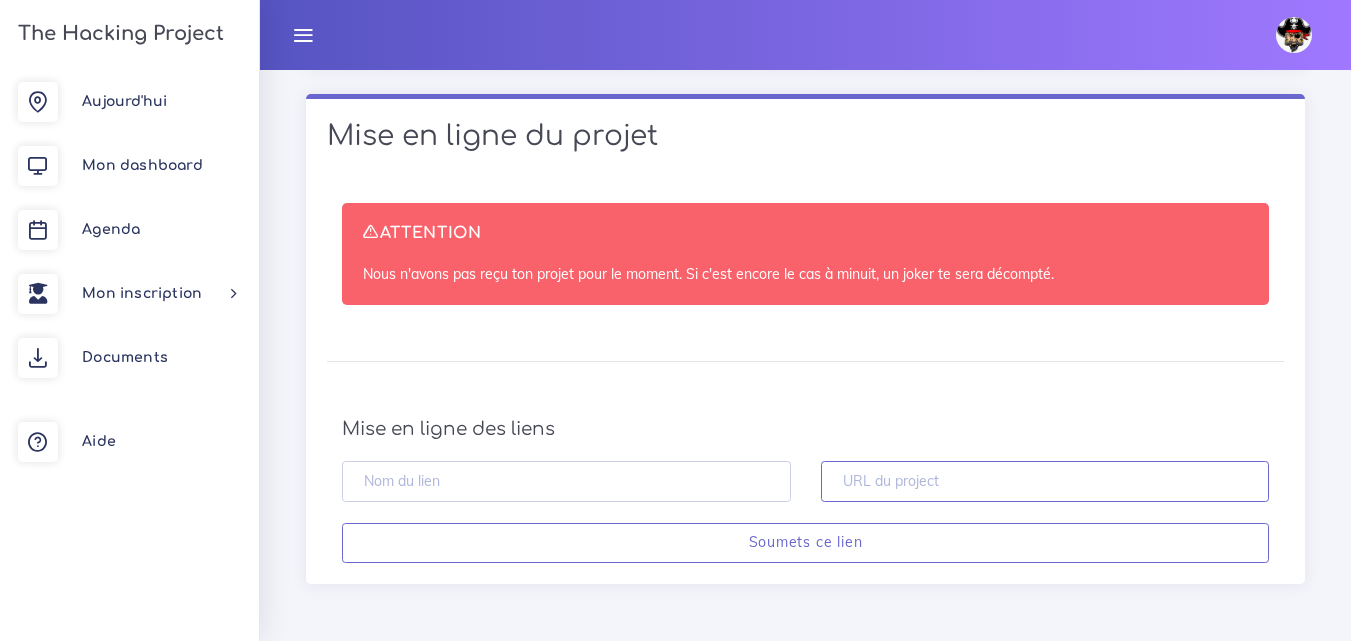 click at bounding box center (1045, 481) 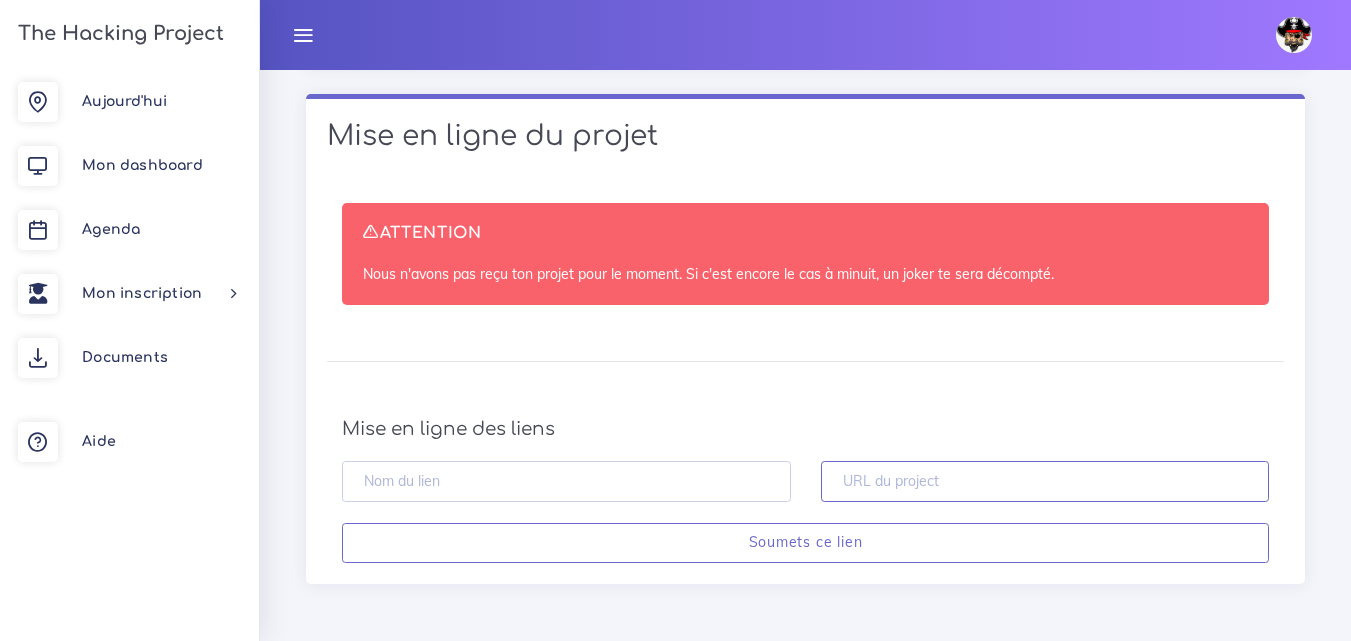 paste on "[URL][DOMAIN_NAME]" 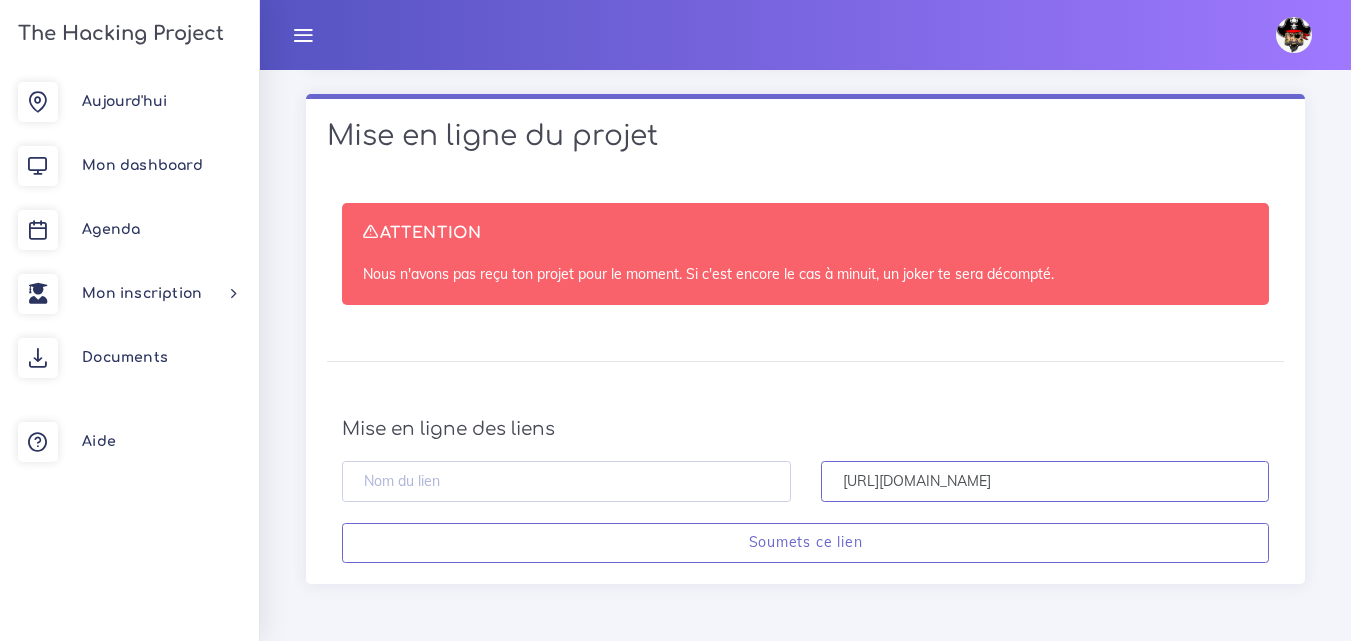 type on "[URL][DOMAIN_NAME]" 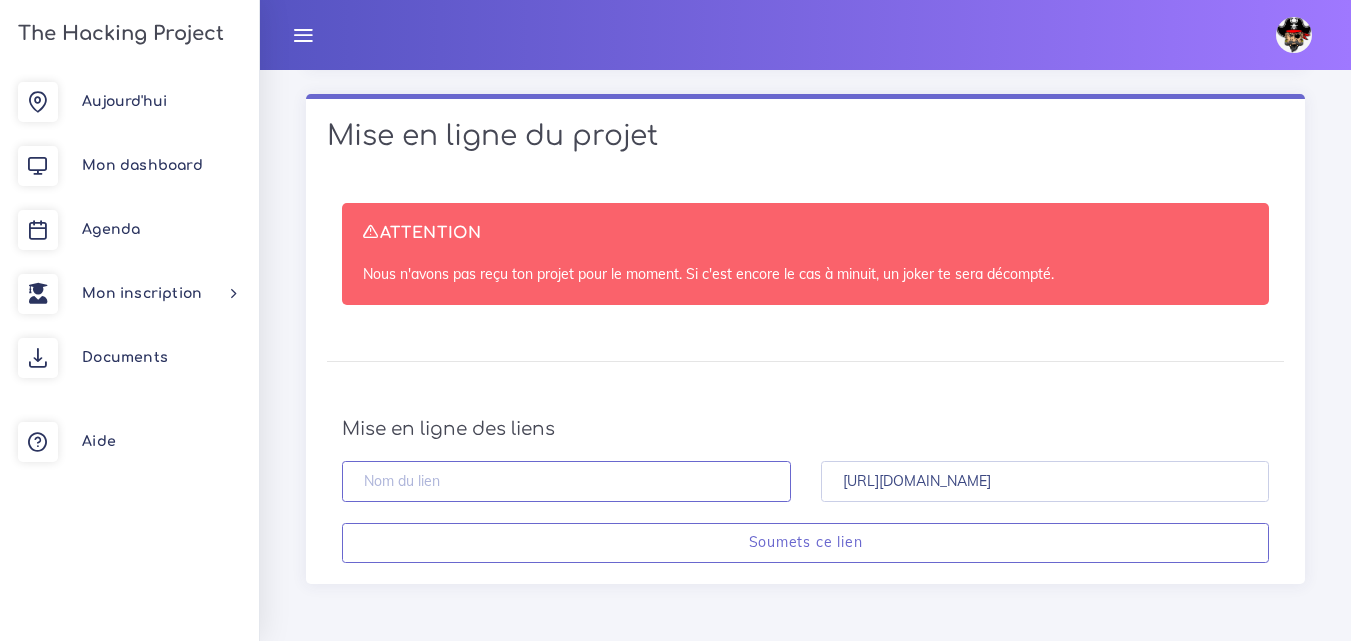 click at bounding box center (566, 481) 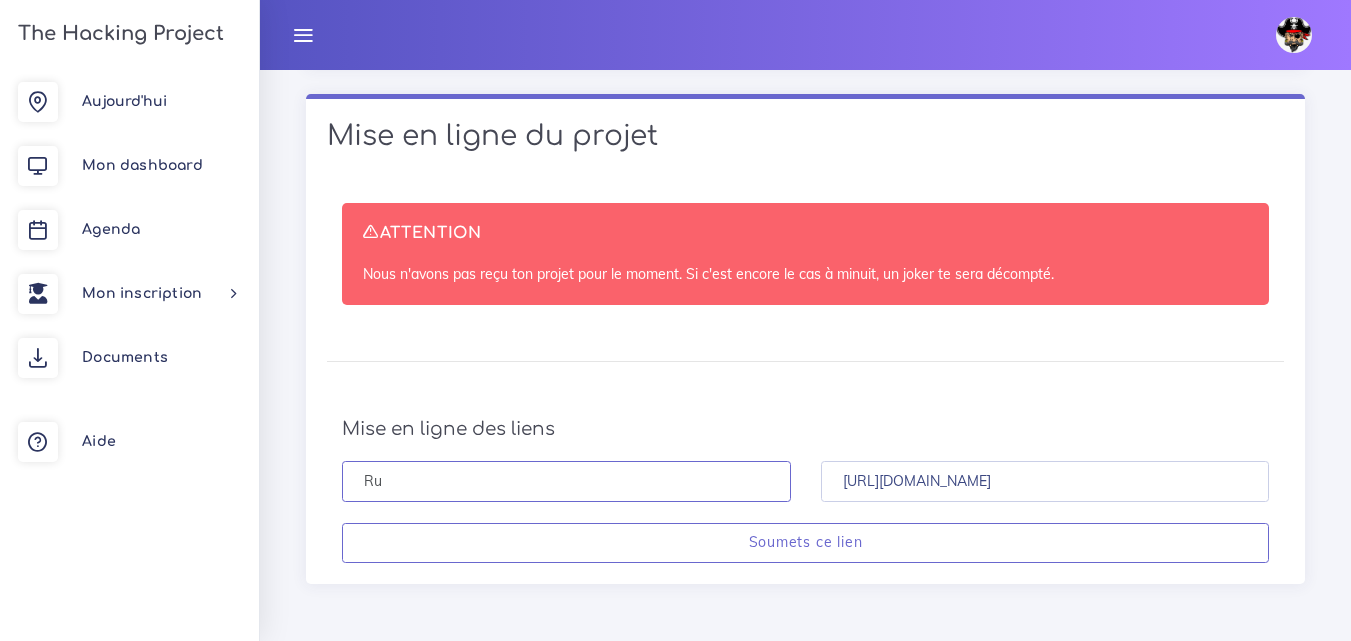 type on "R" 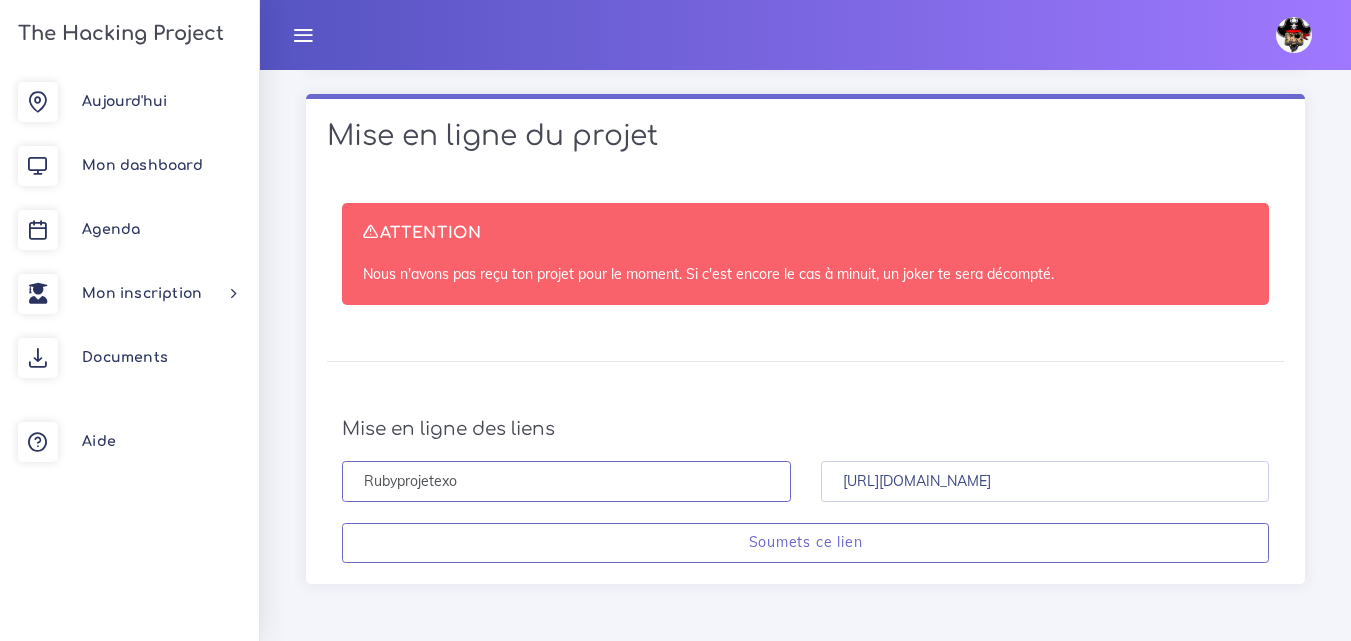 type on "Rubyprojetexo" 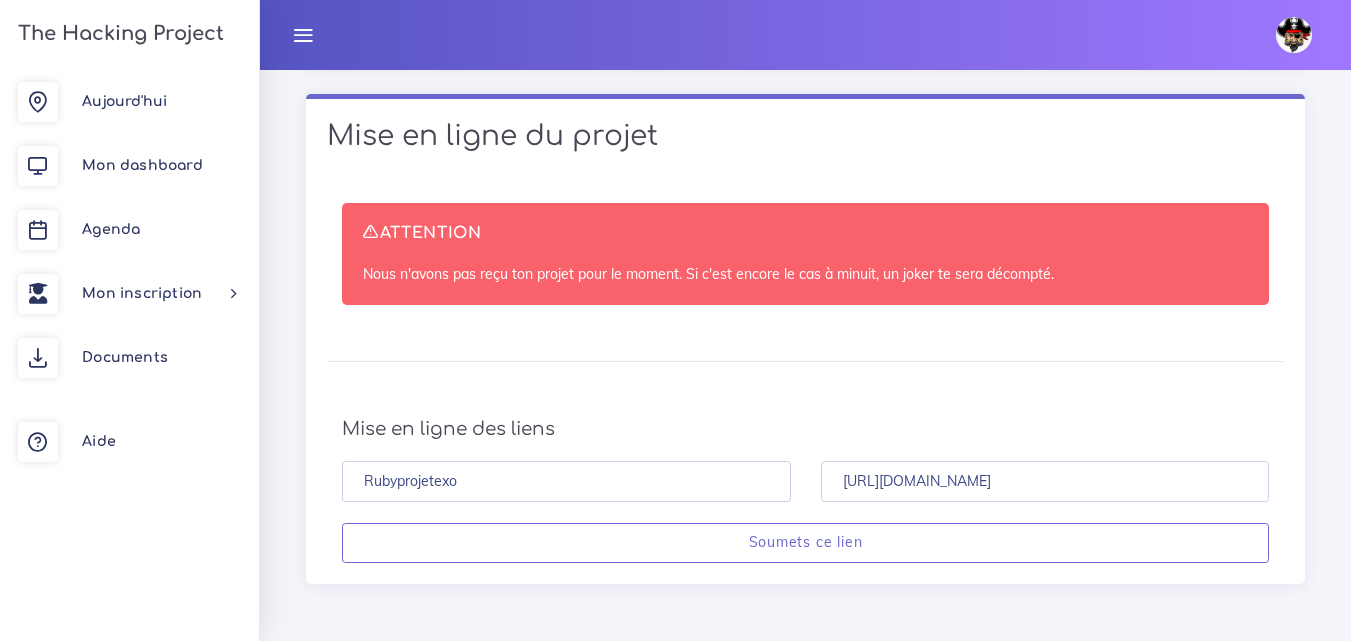 click on "ATTENTION
Nous n'avons pas reçu ton projet pour le moment. Si c'est encore le cas à minuit, un joker te sera décompté.
Mise en ligne des liens
Rubyprojetexo
[URL][DOMAIN_NAME]
Soumets ce lien" at bounding box center [805, 383] 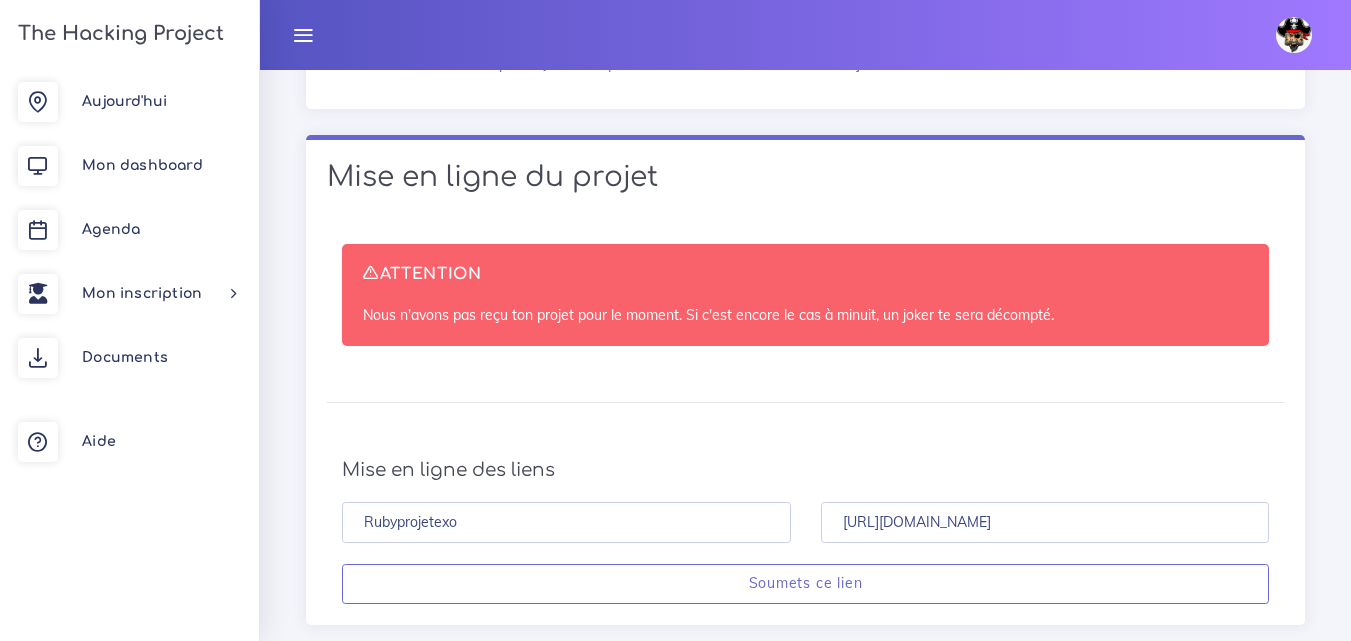 scroll, scrollTop: 8932, scrollLeft: 0, axis: vertical 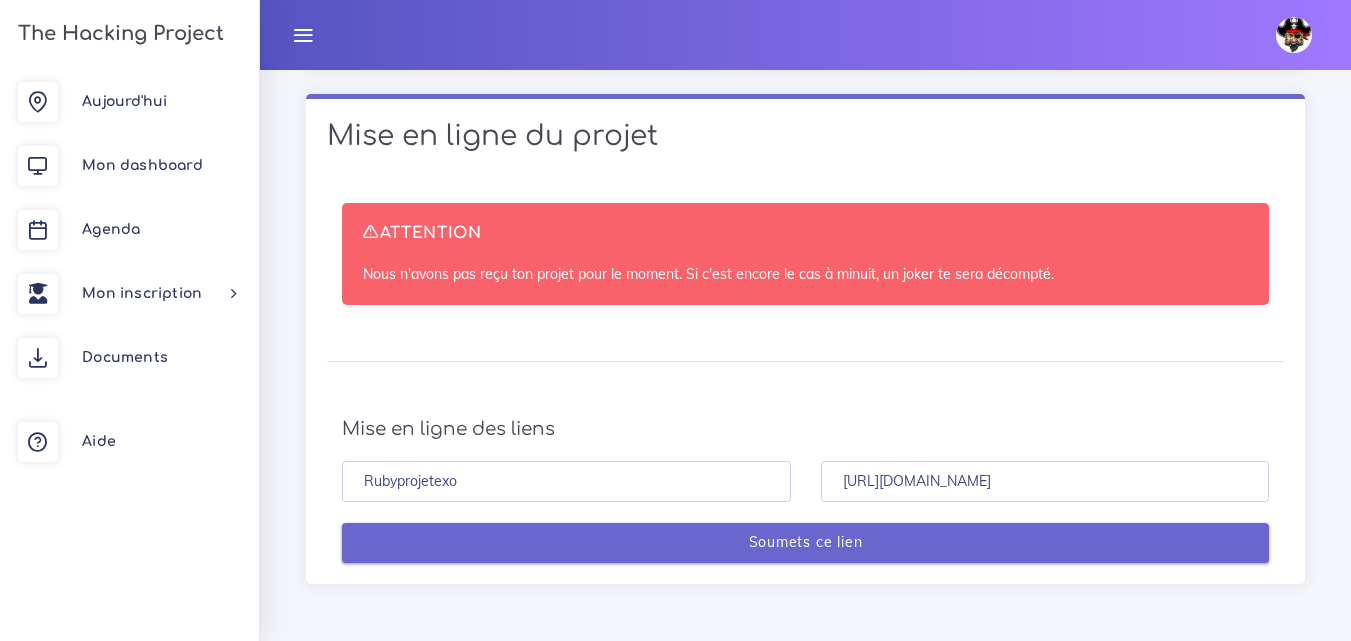 click on "Soumets ce lien" at bounding box center (805, 543) 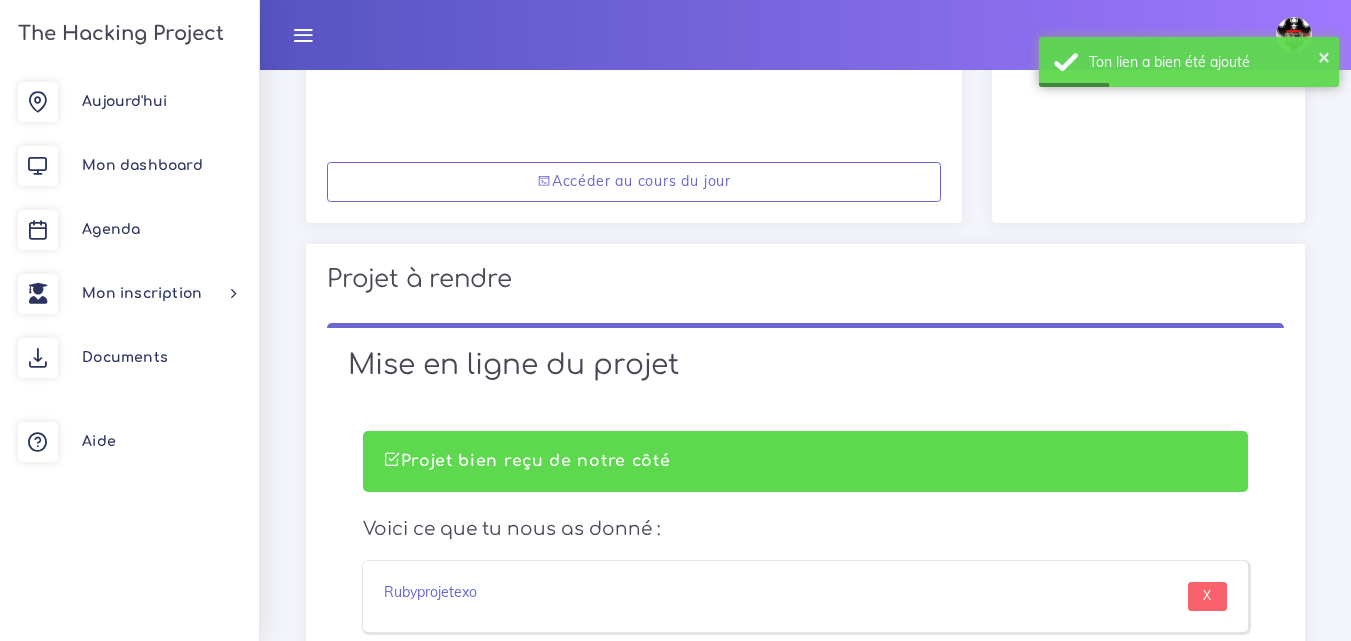 scroll, scrollTop: 600, scrollLeft: 0, axis: vertical 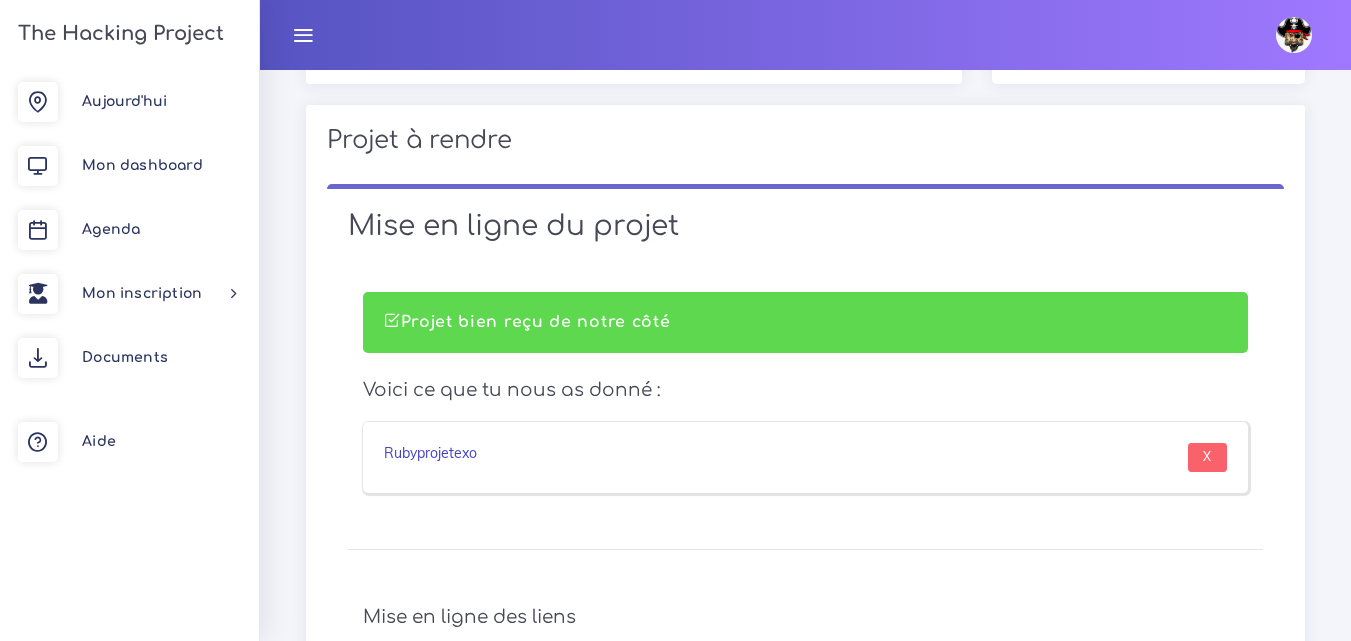 click on "Rubyprojetexo" at bounding box center (430, 453) 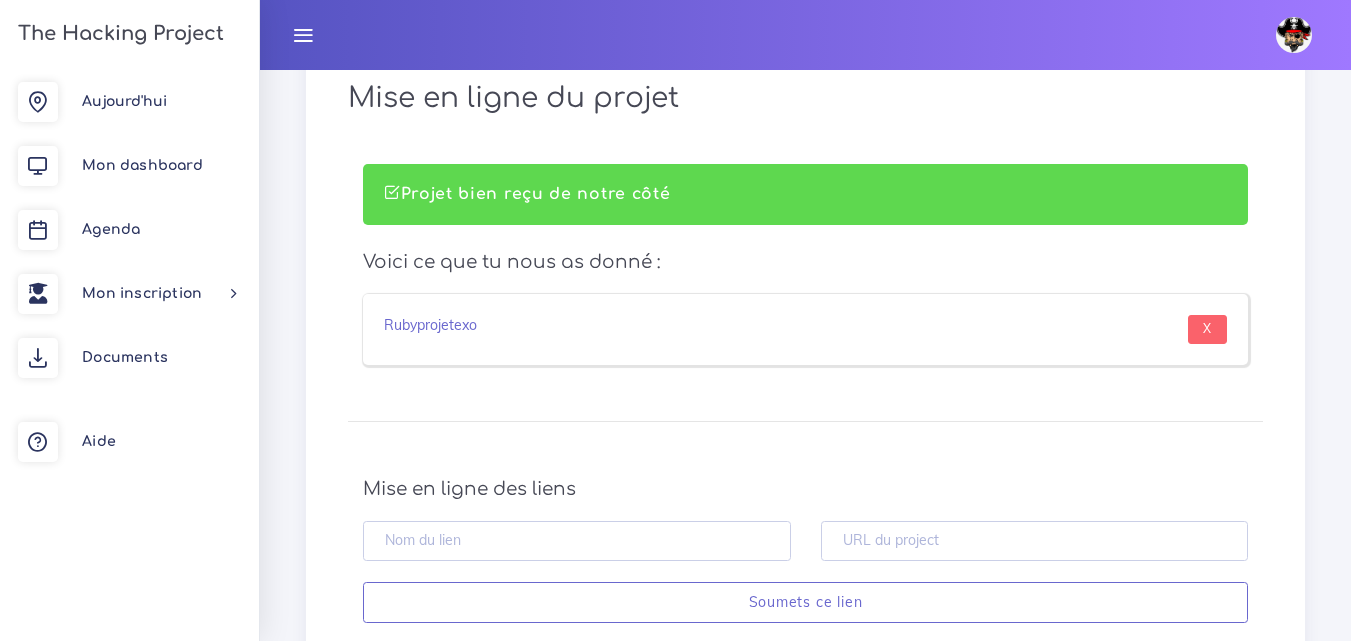 scroll, scrollTop: 700, scrollLeft: 0, axis: vertical 